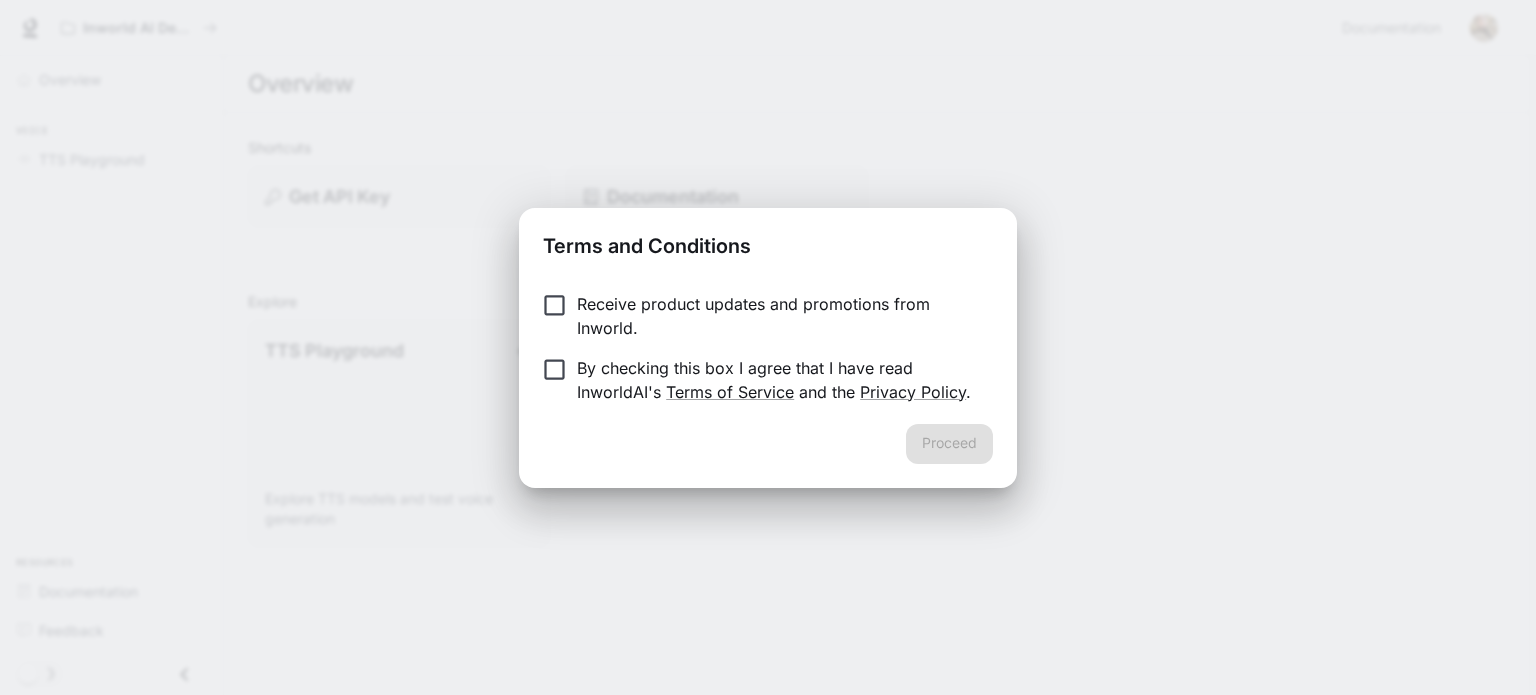 scroll, scrollTop: 0, scrollLeft: 0, axis: both 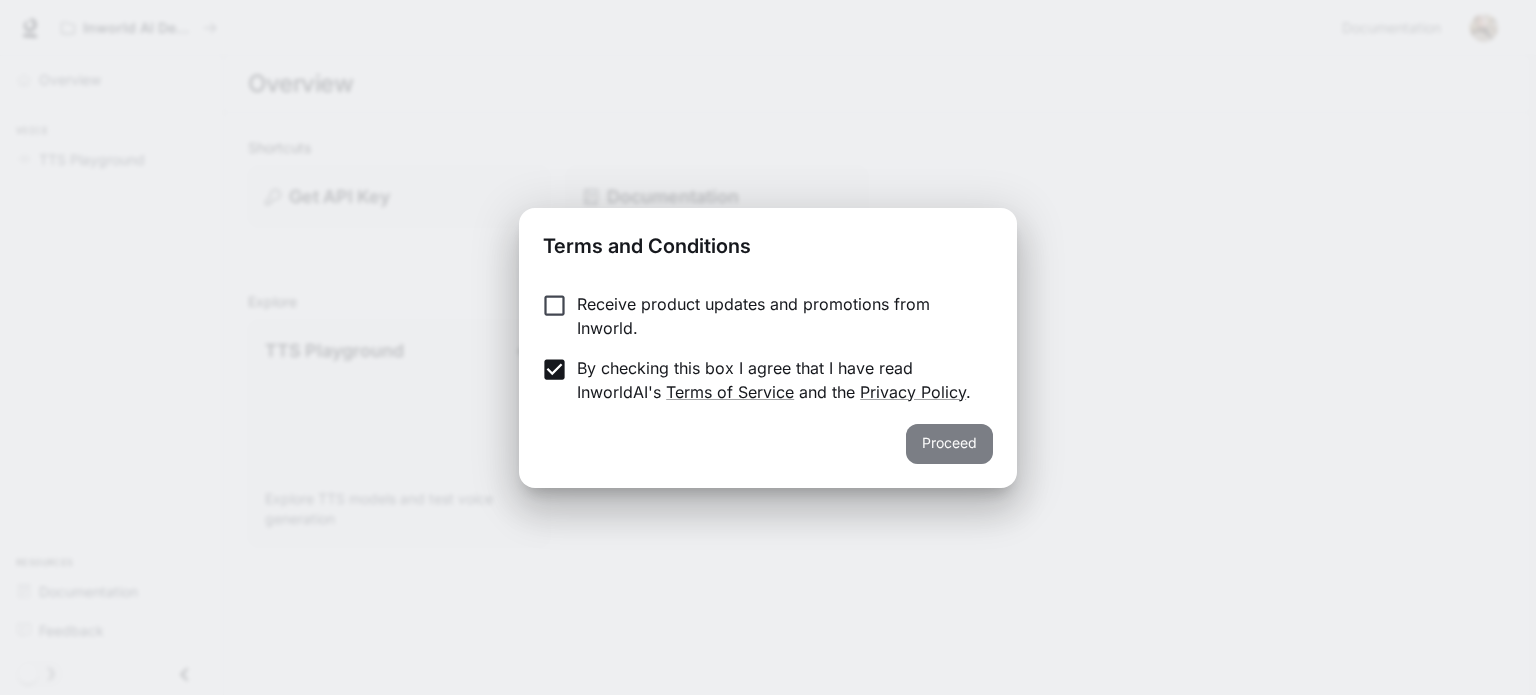 click on "Proceed" at bounding box center (949, 444) 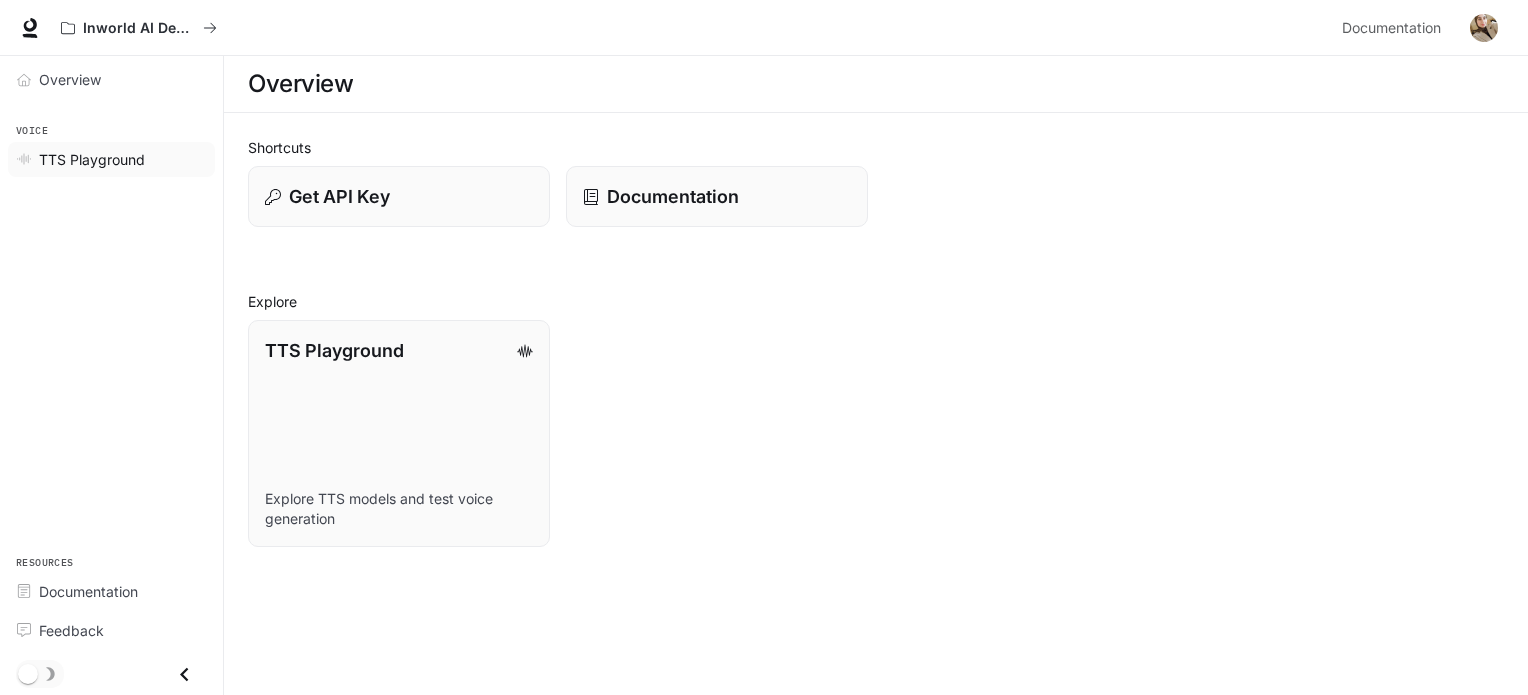 click on "TTS Playground" at bounding box center (92, 159) 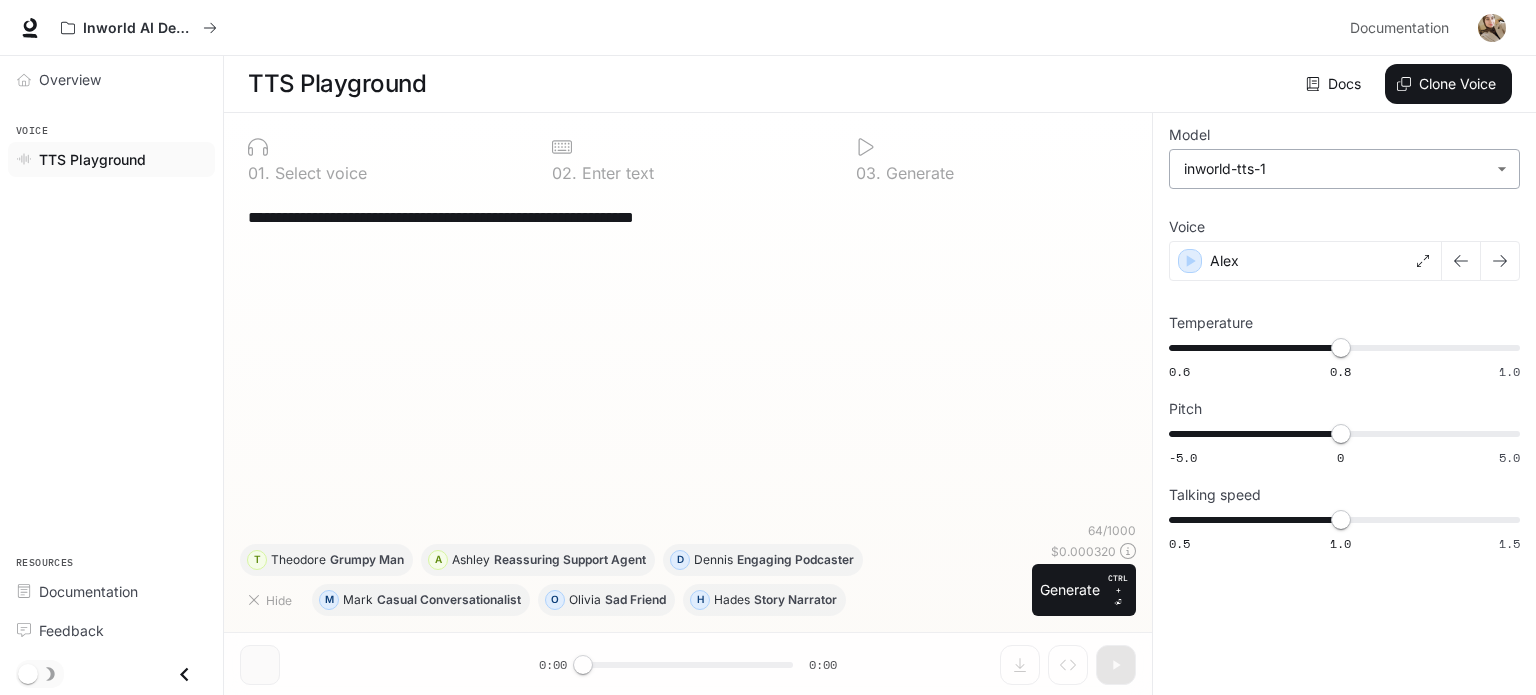 click on "**********" at bounding box center [768, 348] 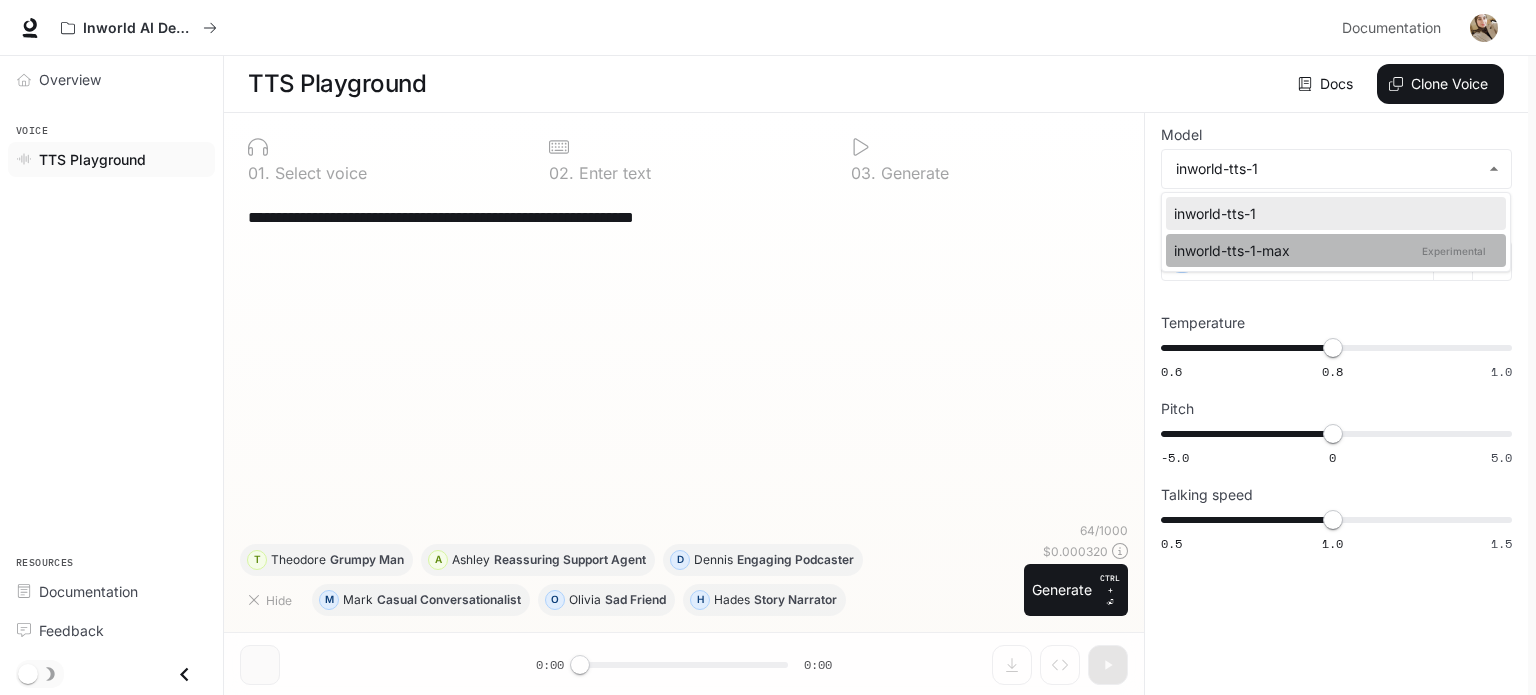 click on "inworld-tts-1-max Experimental" at bounding box center [1332, 250] 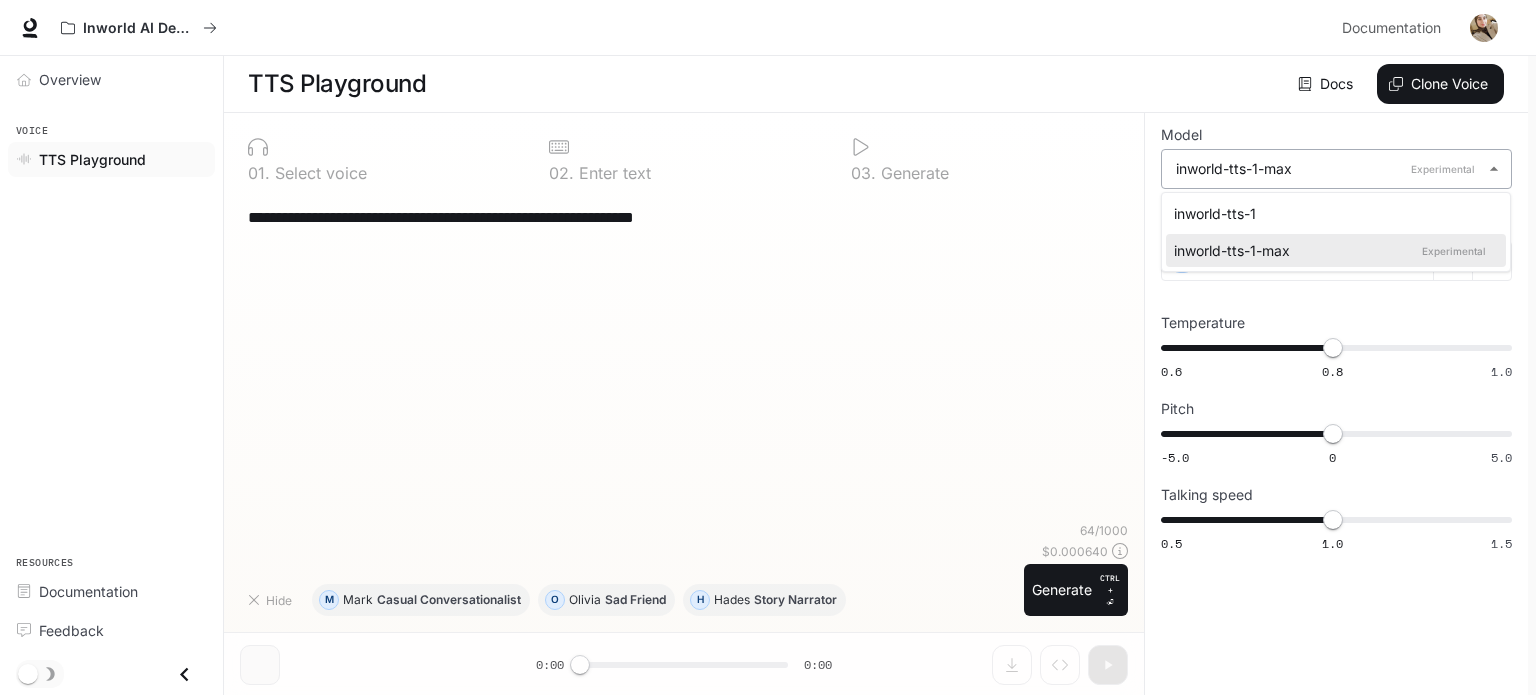 click on "**********" at bounding box center (768, 348) 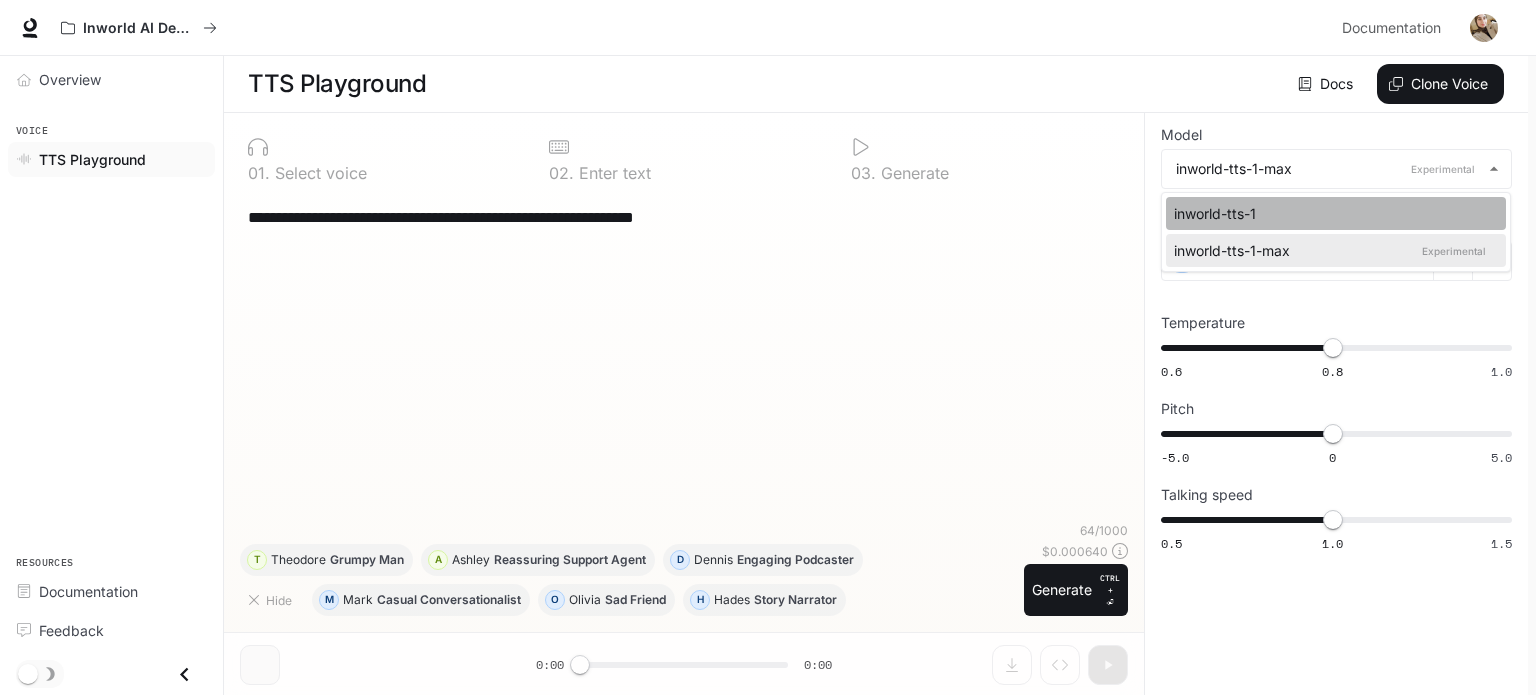 click on "inworld-tts-1" at bounding box center (1332, 213) 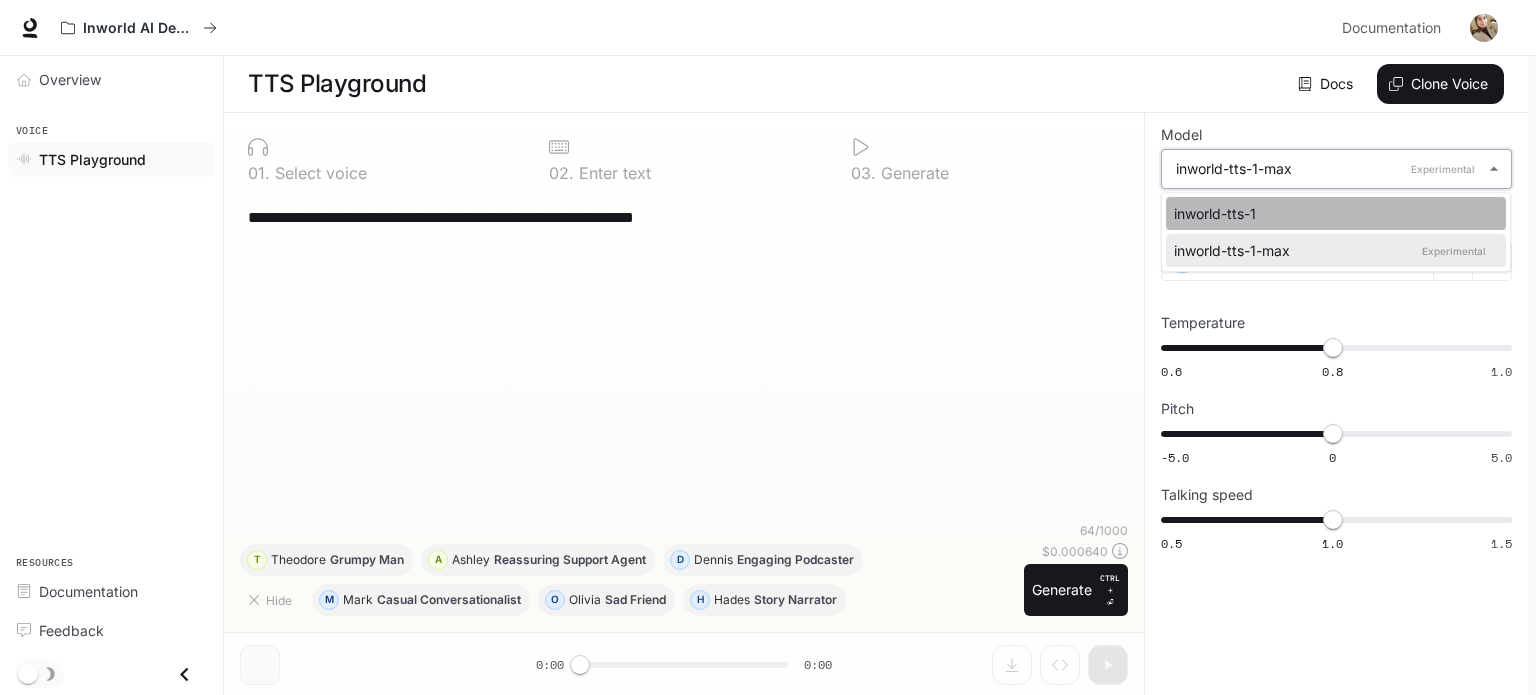 type on "**********" 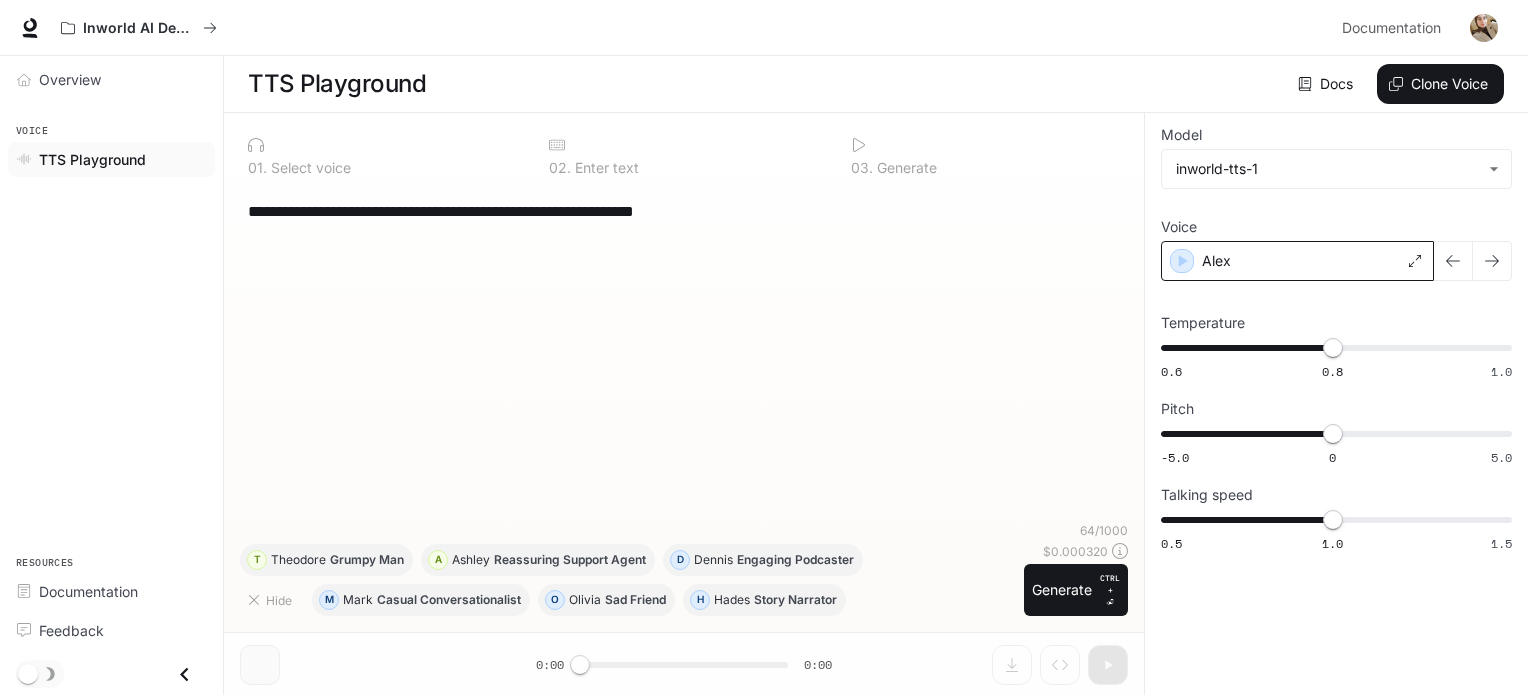 click on "Alex" at bounding box center (1297, 261) 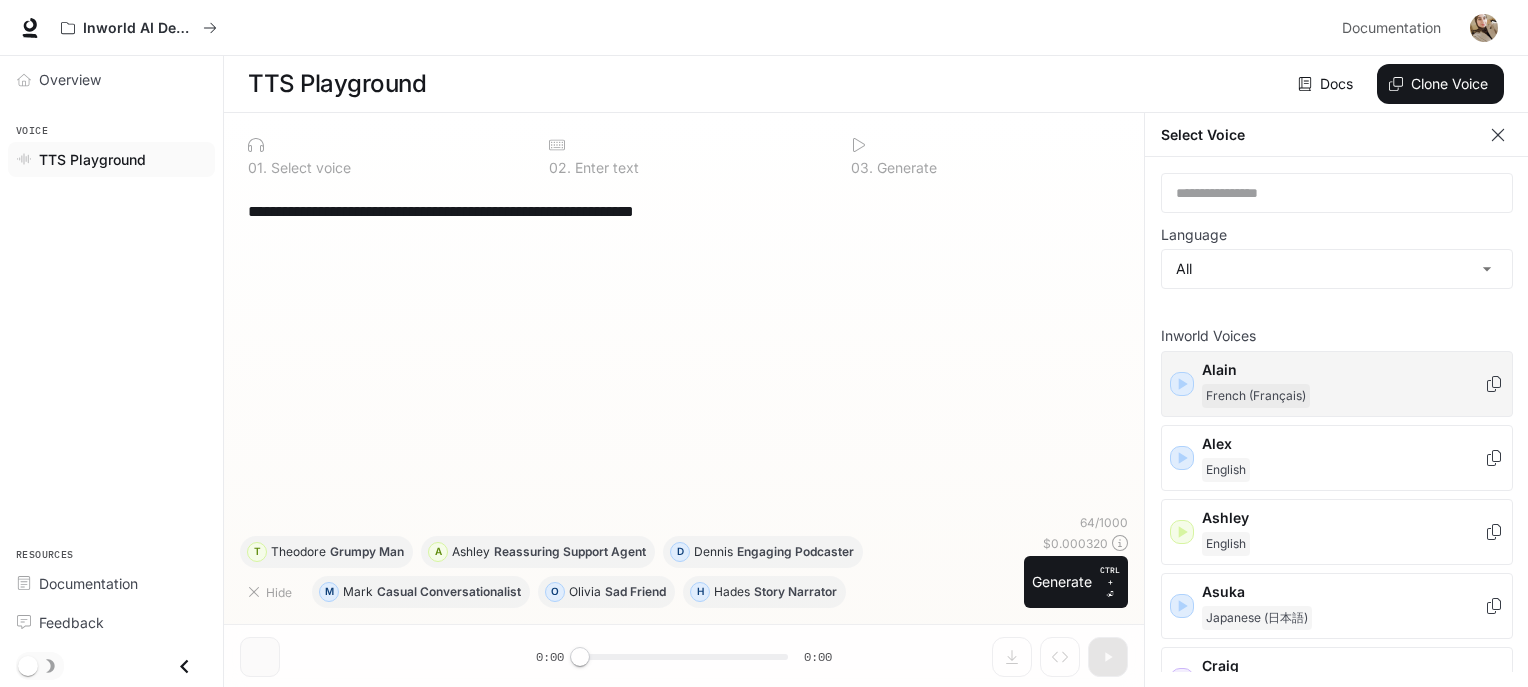 click 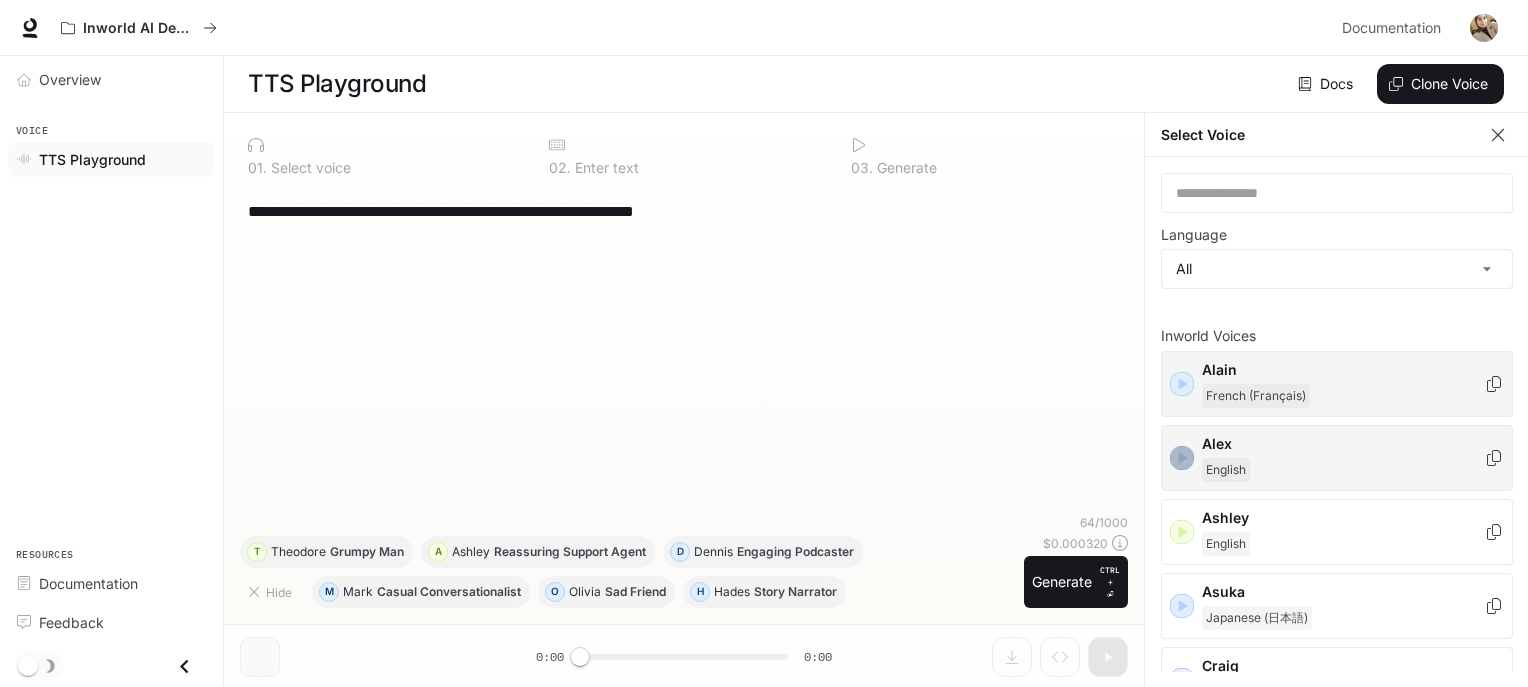click 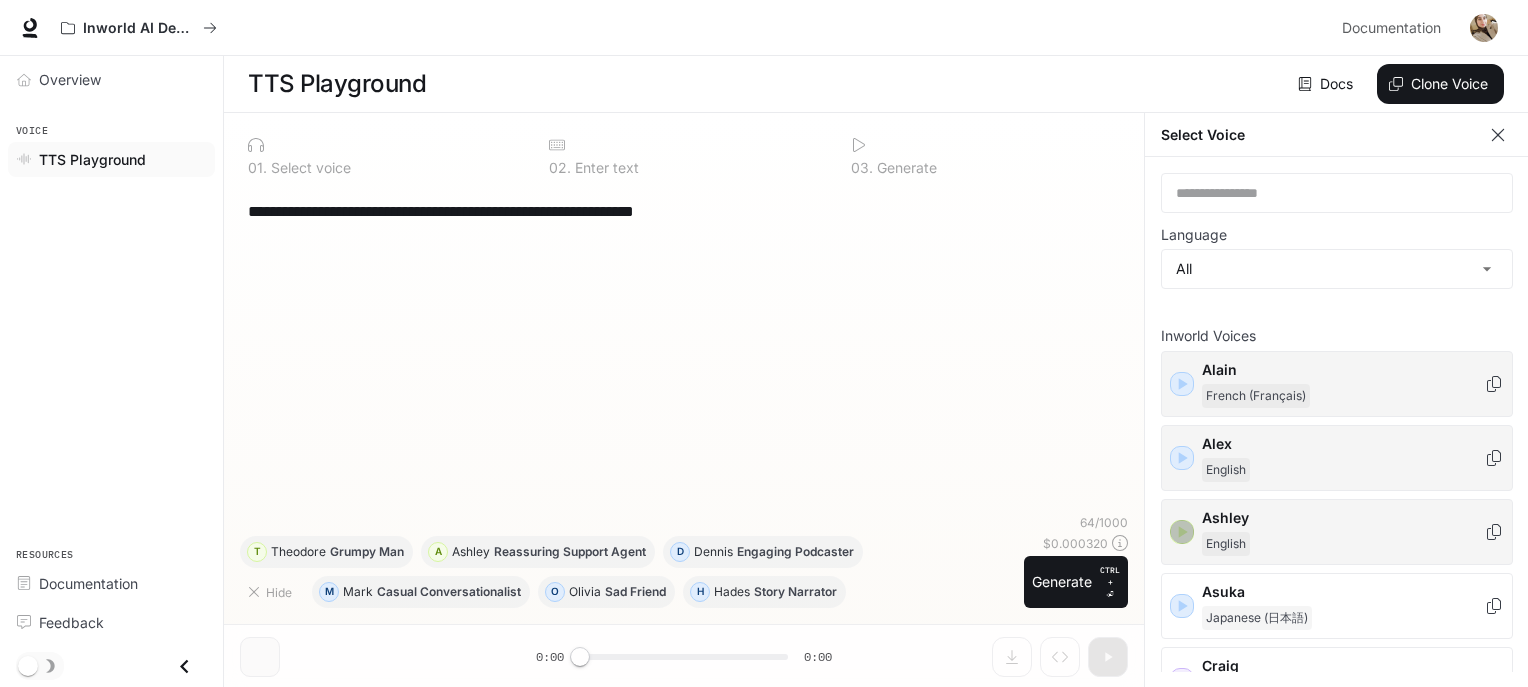 click 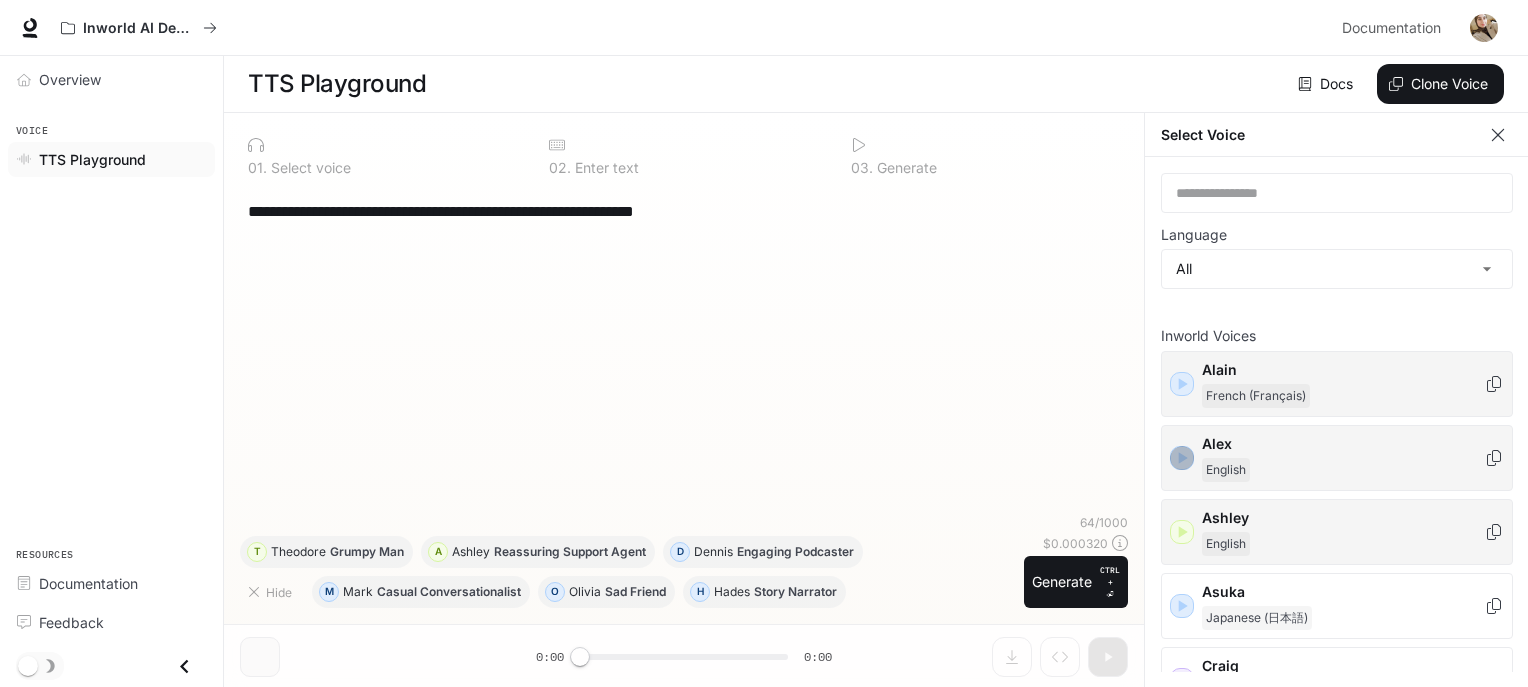click 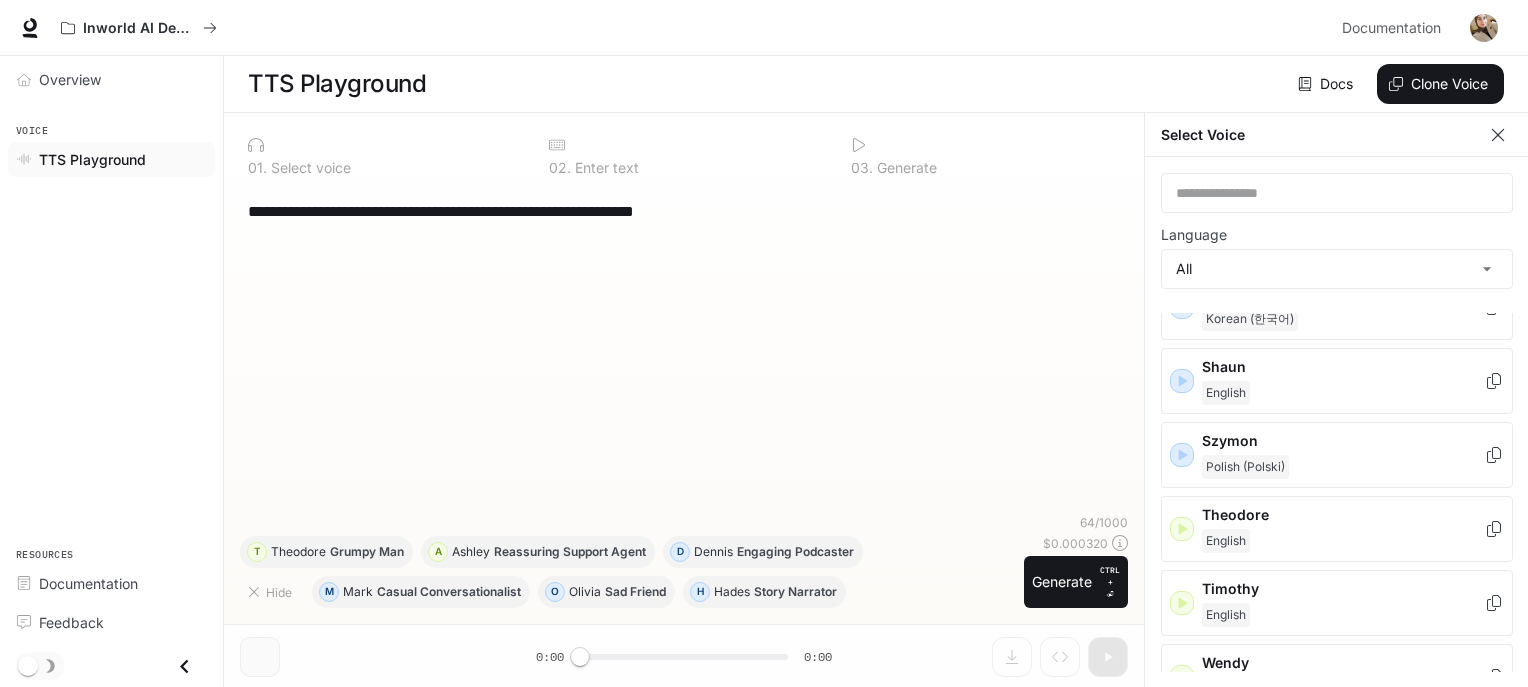 scroll, scrollTop: 3339, scrollLeft: 0, axis: vertical 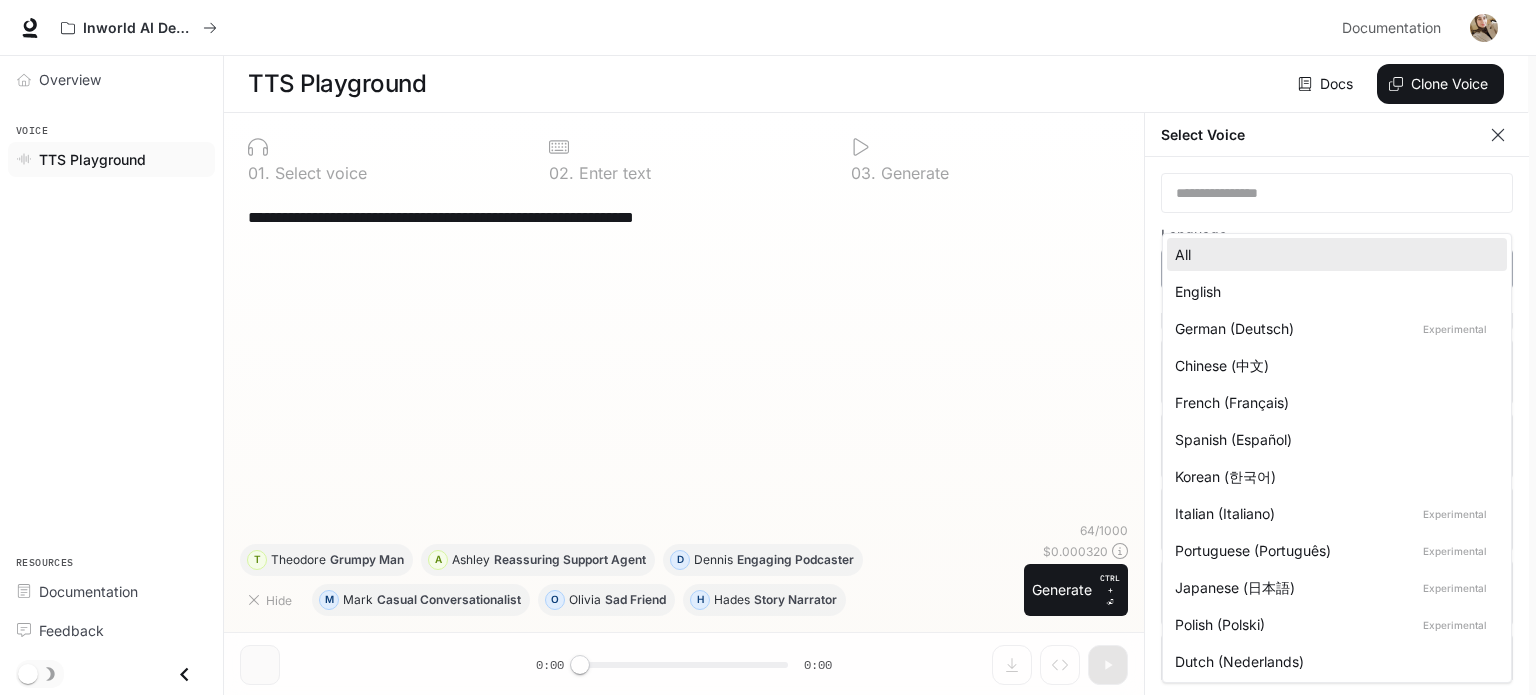 click on "**********" at bounding box center (768, 348) 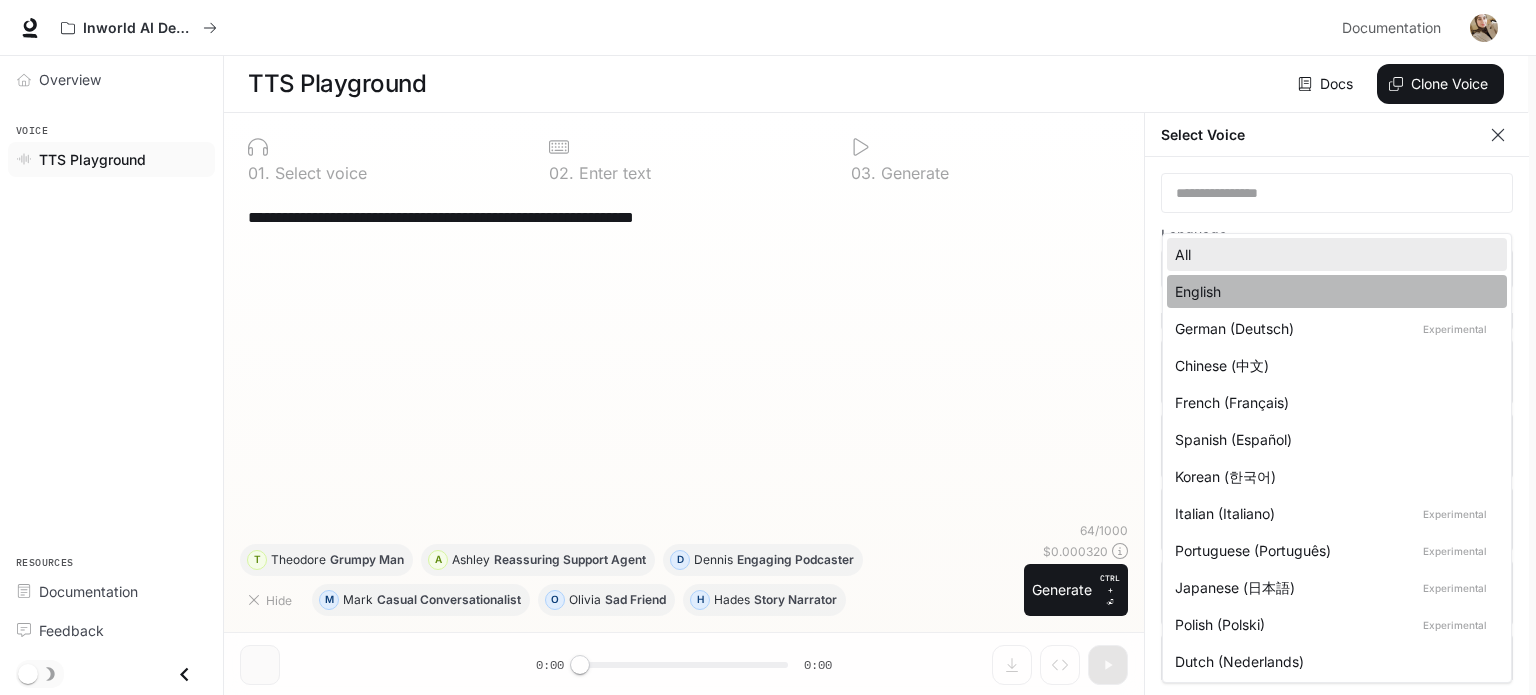 click on "English" at bounding box center (1333, 291) 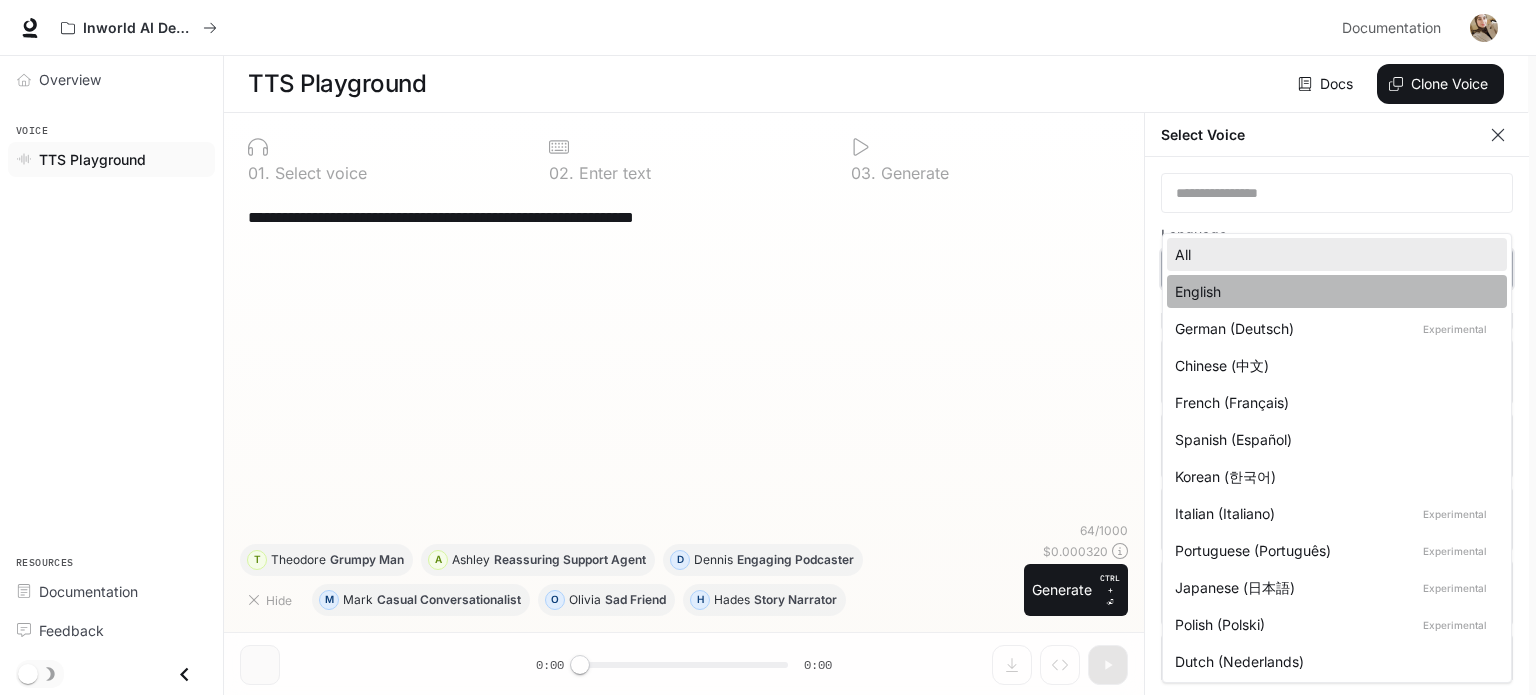 type on "*****" 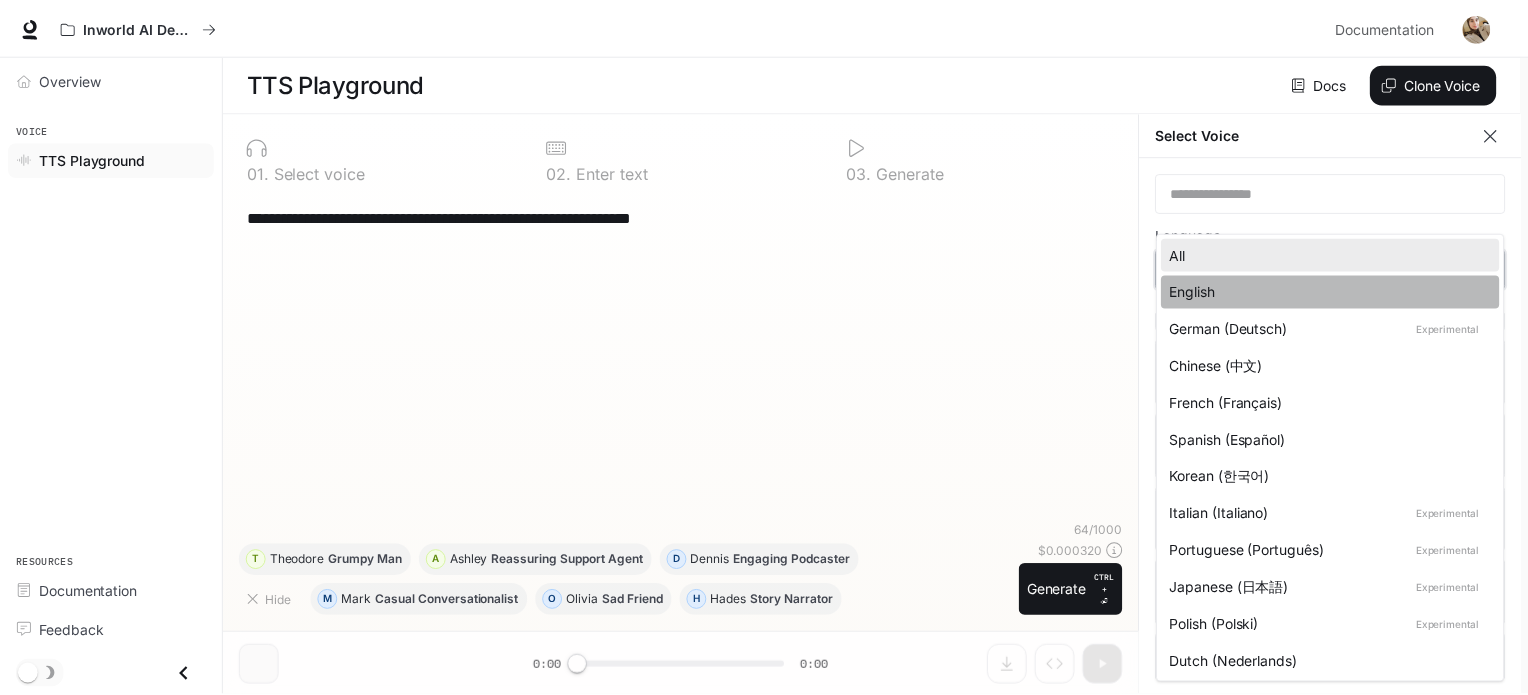 scroll, scrollTop: 1133, scrollLeft: 0, axis: vertical 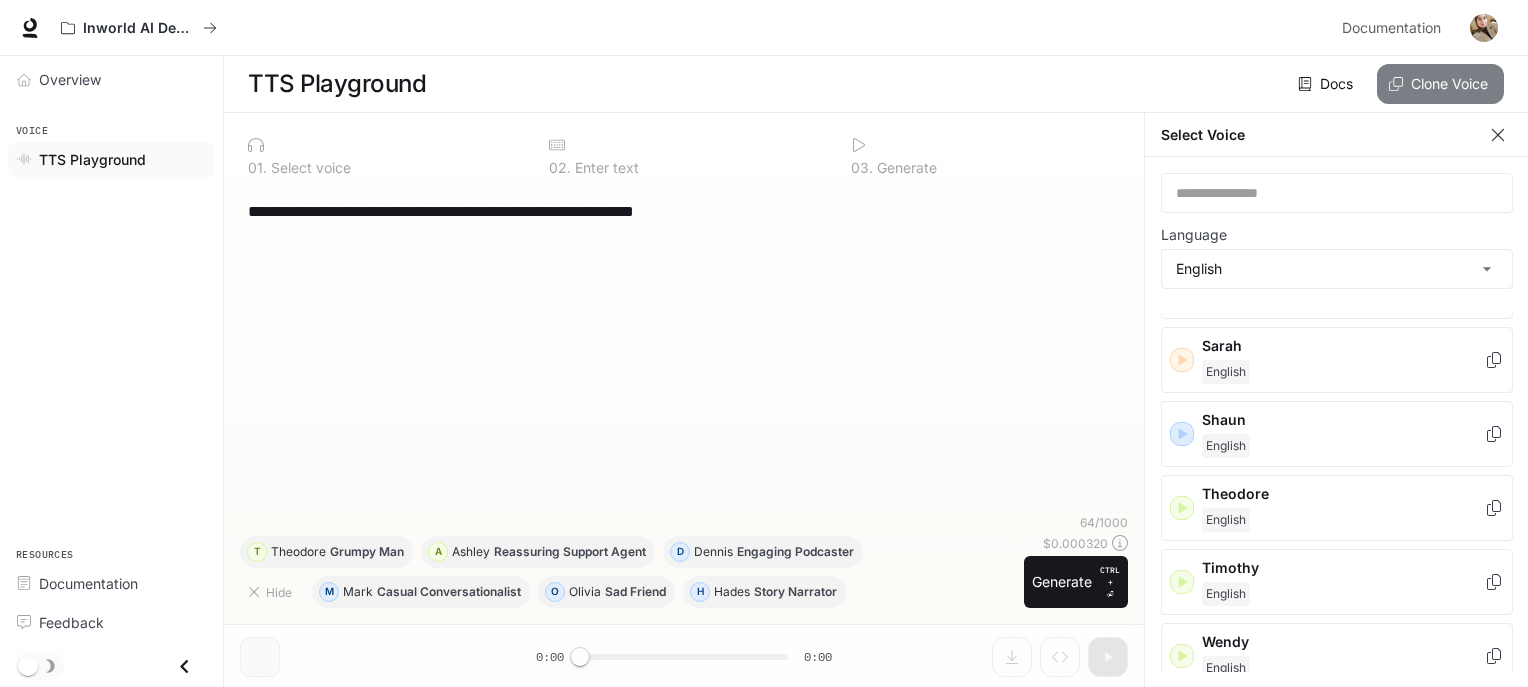 click on "Clone Voice" at bounding box center [1440, 84] 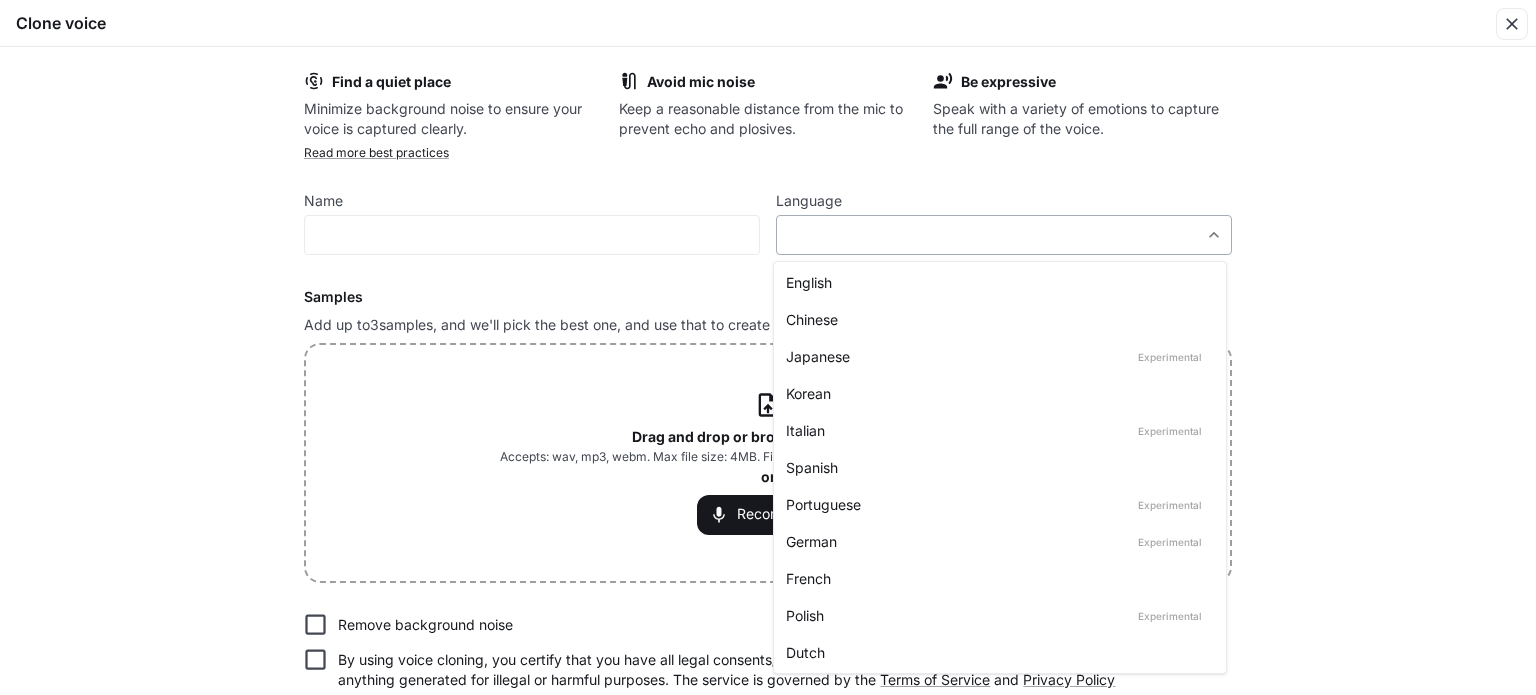 click on "**********" at bounding box center [768, 348] 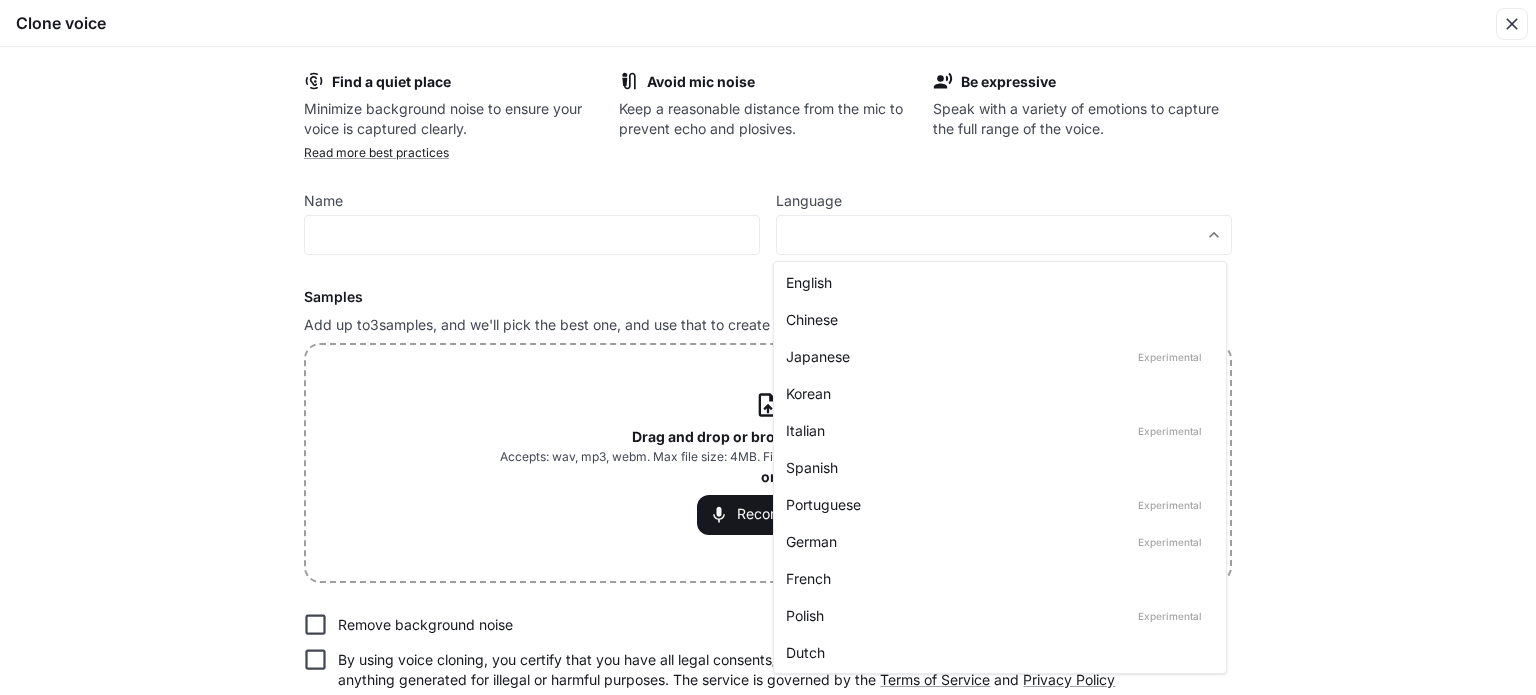 click at bounding box center [768, 347] 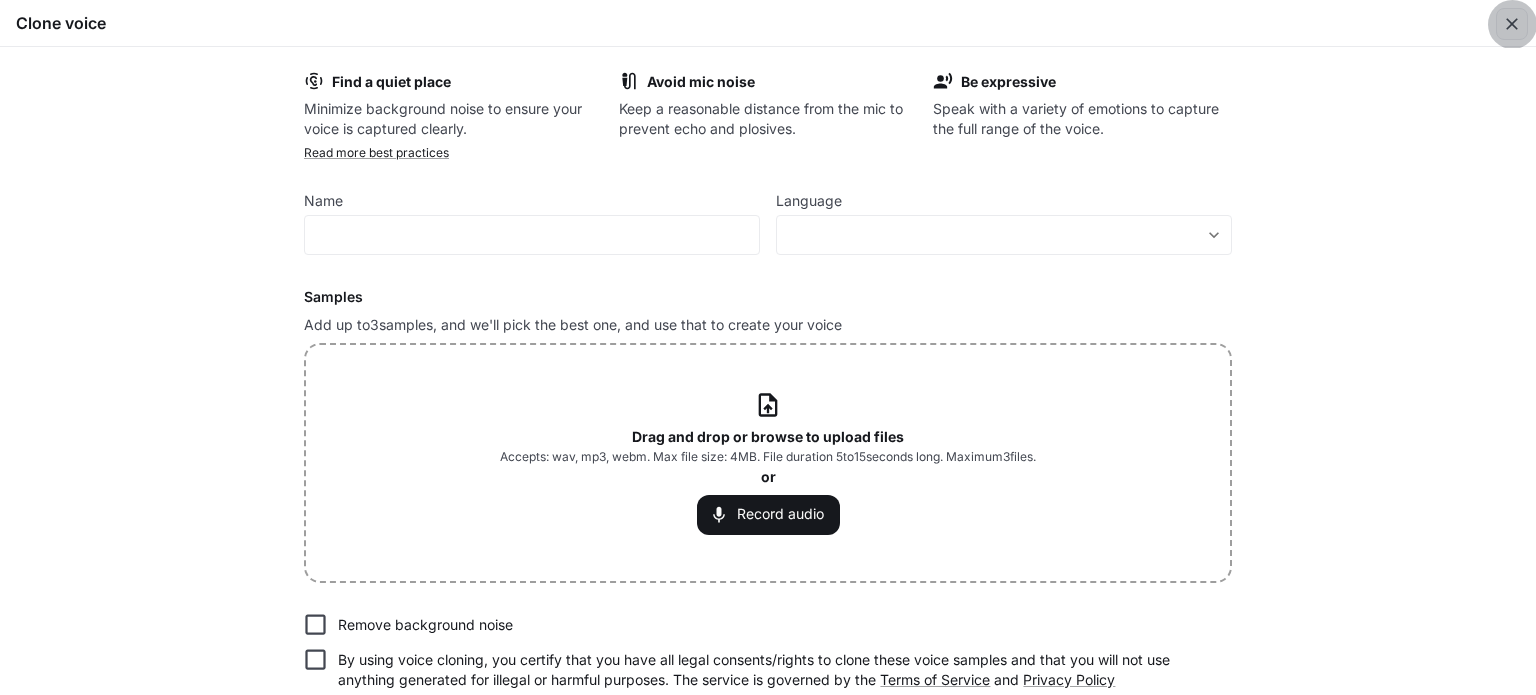 click 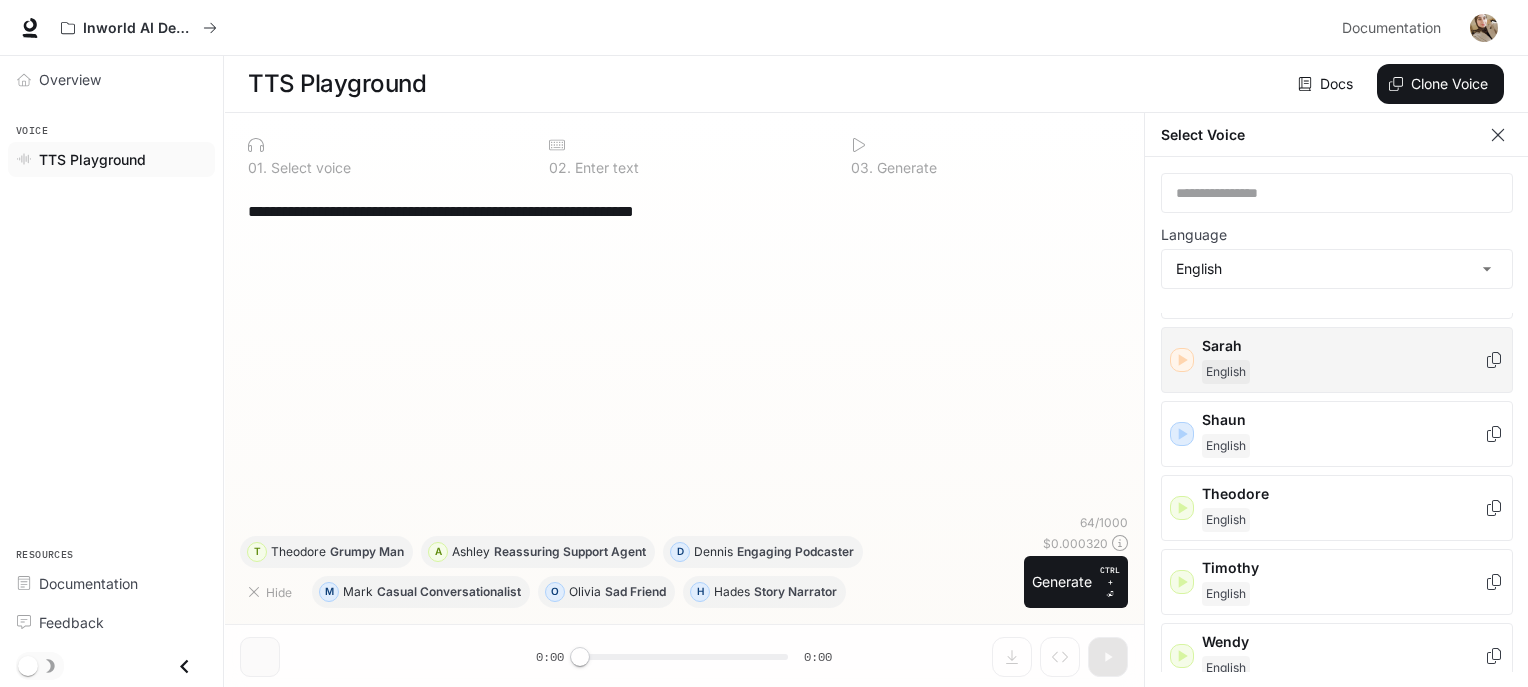 click on "Sarah" at bounding box center (1343, 346) 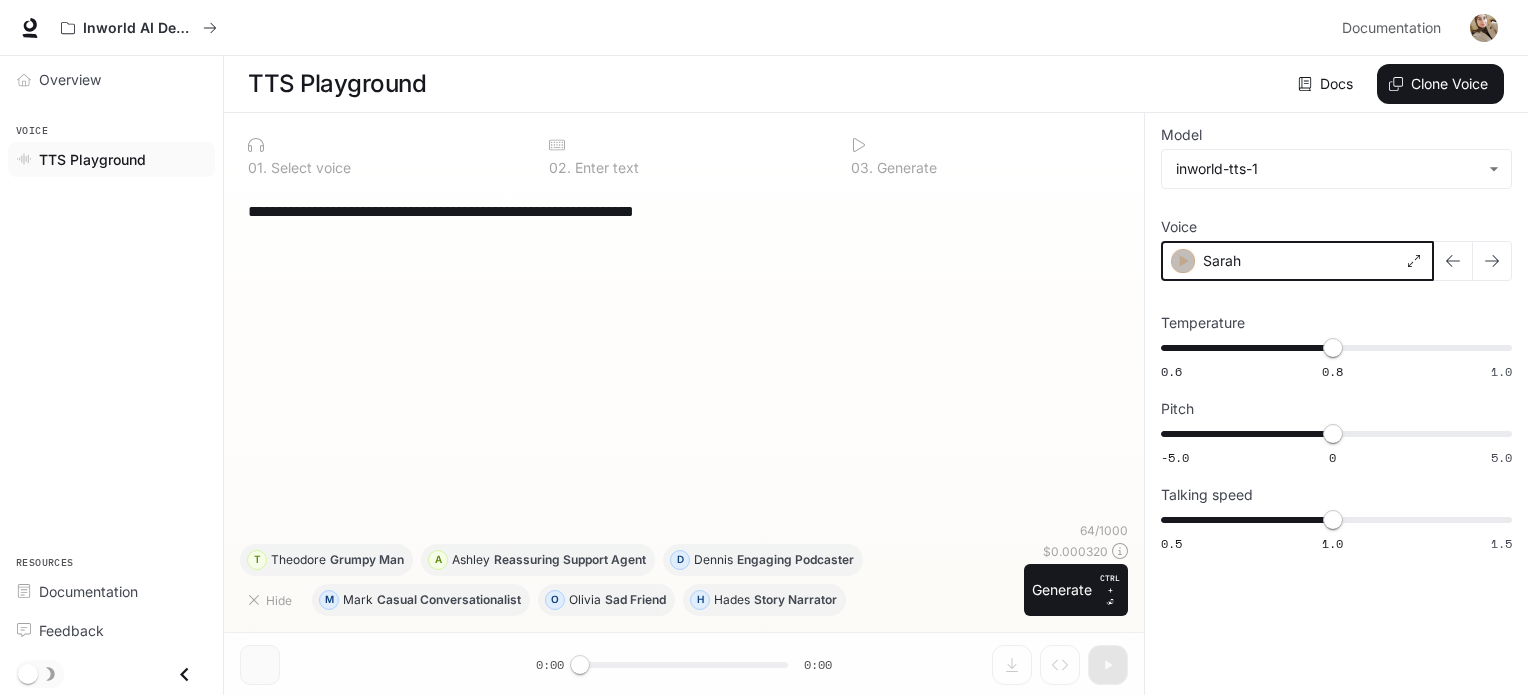 click 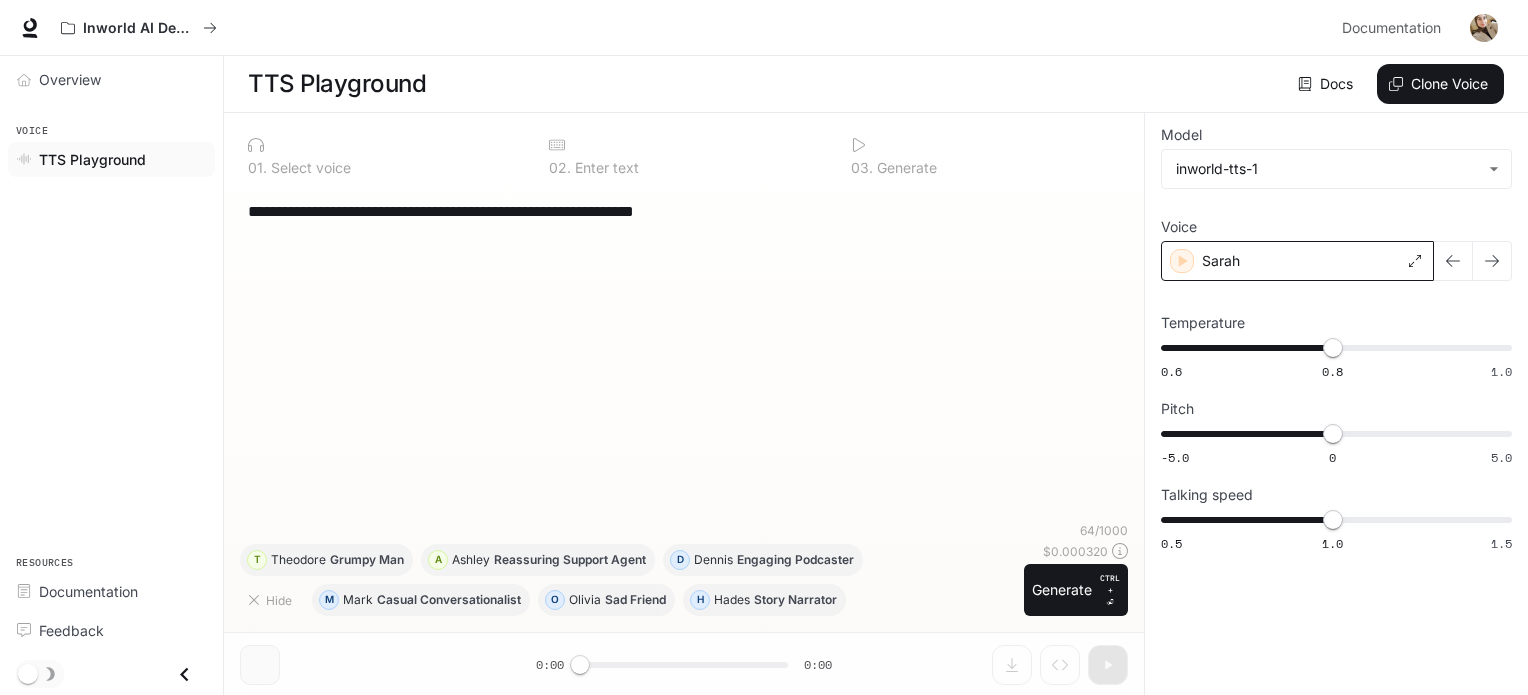 click on "Sarah" at bounding box center [1297, 261] 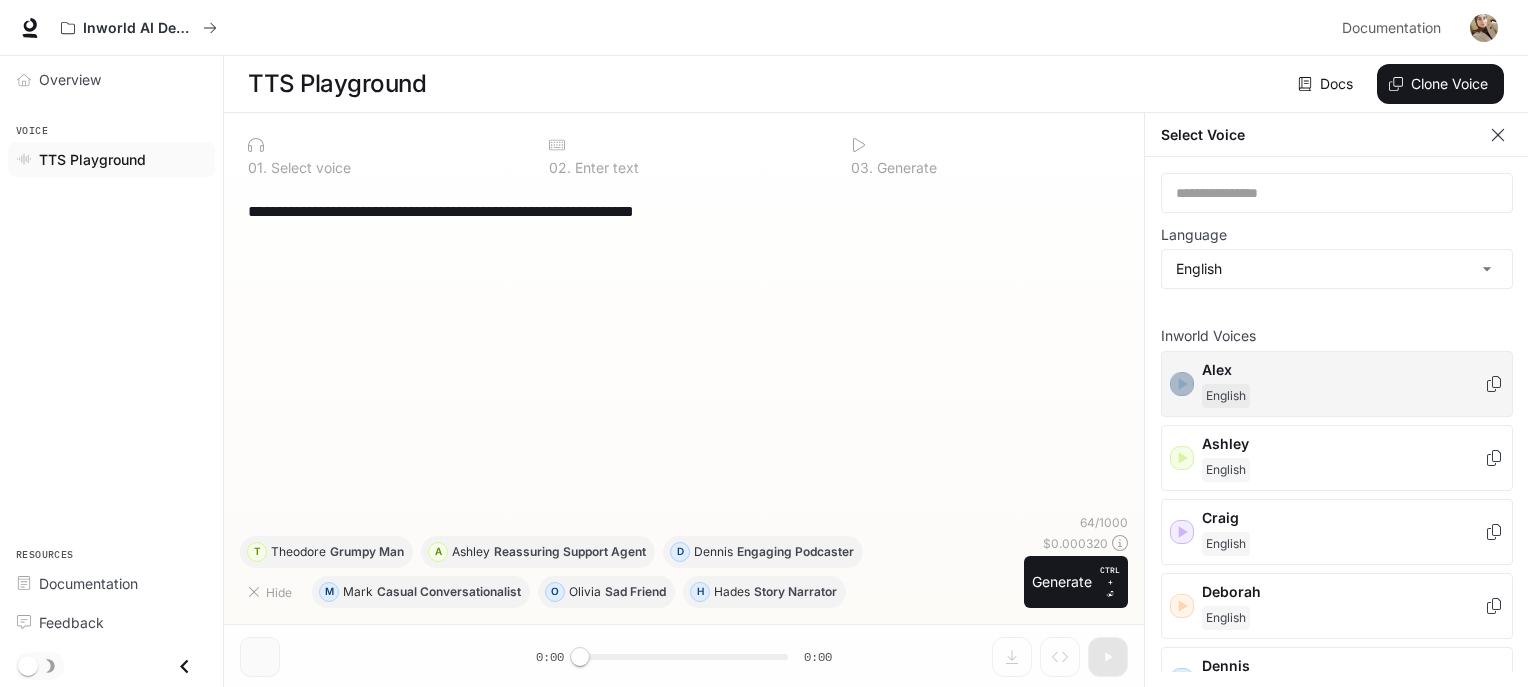 click 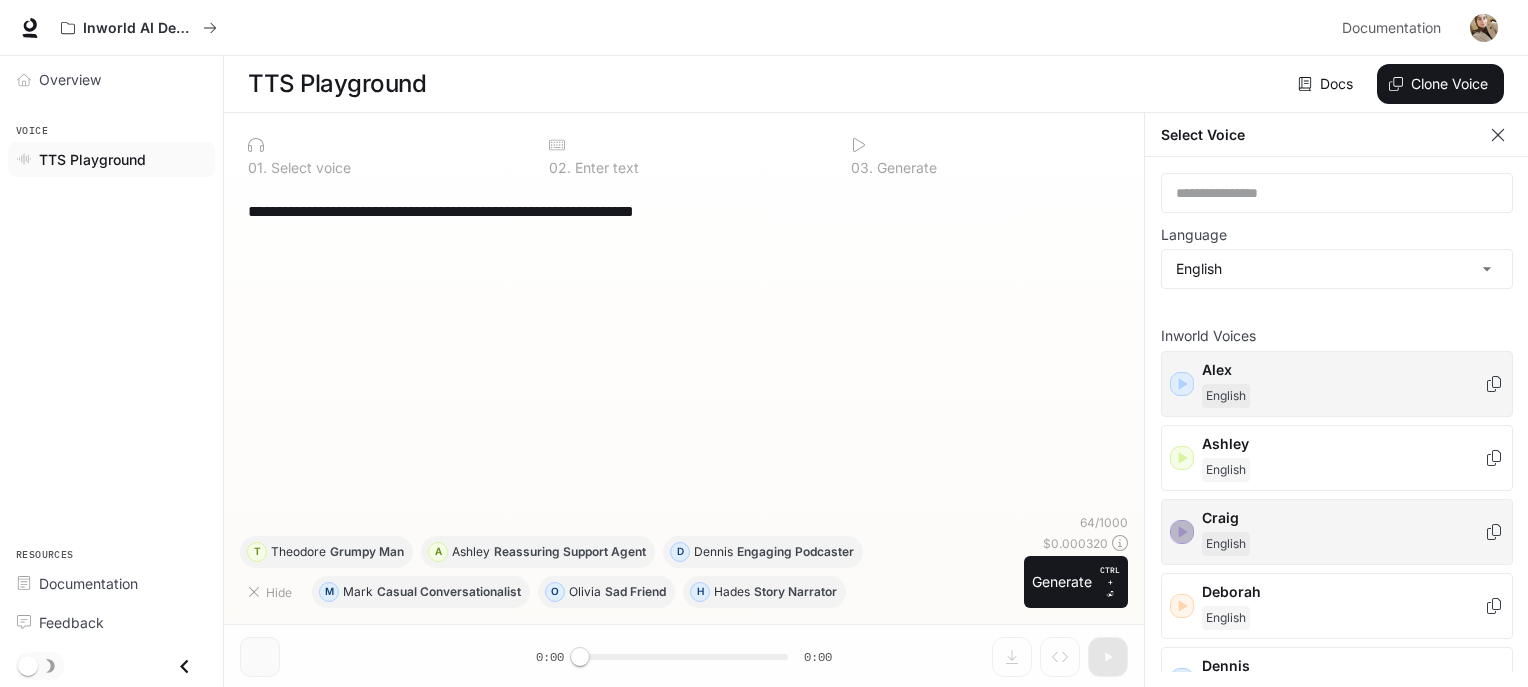 click 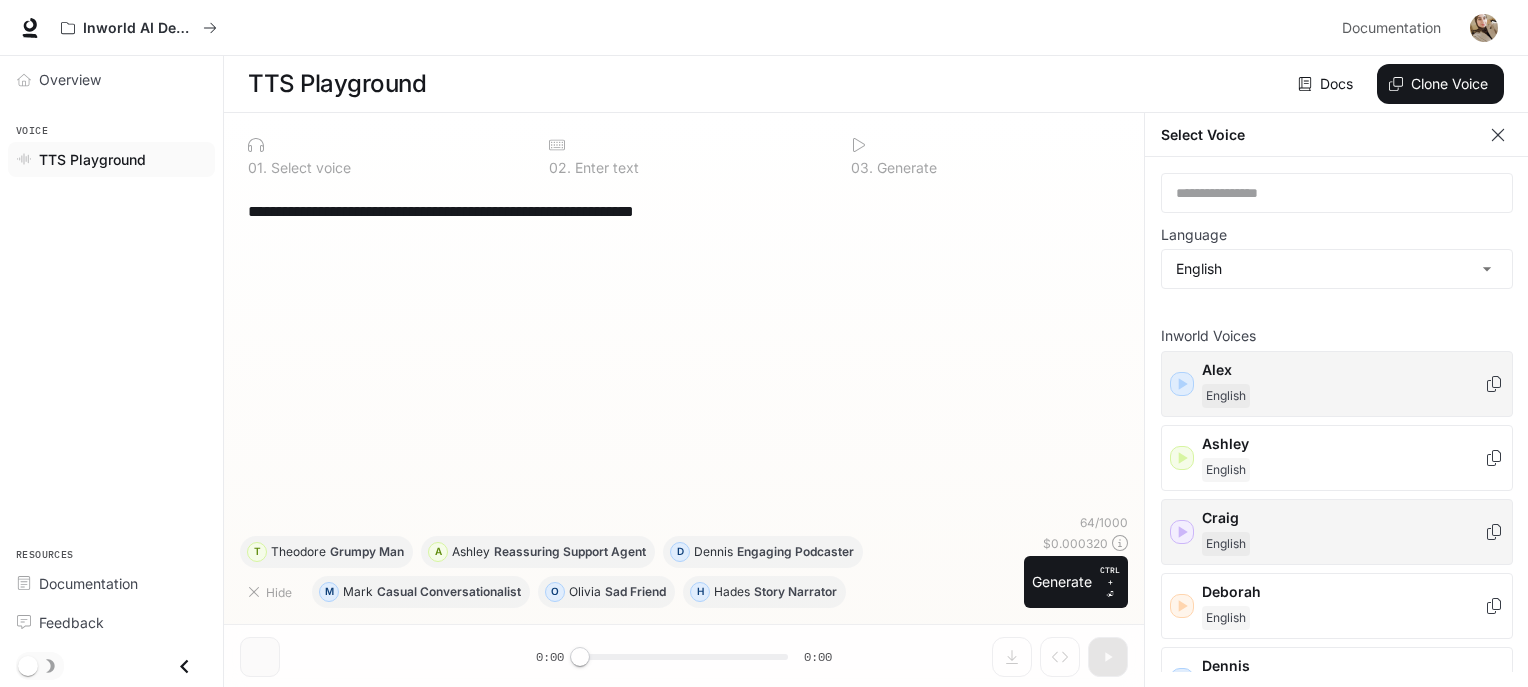 click on "English" at bounding box center [1343, 544] 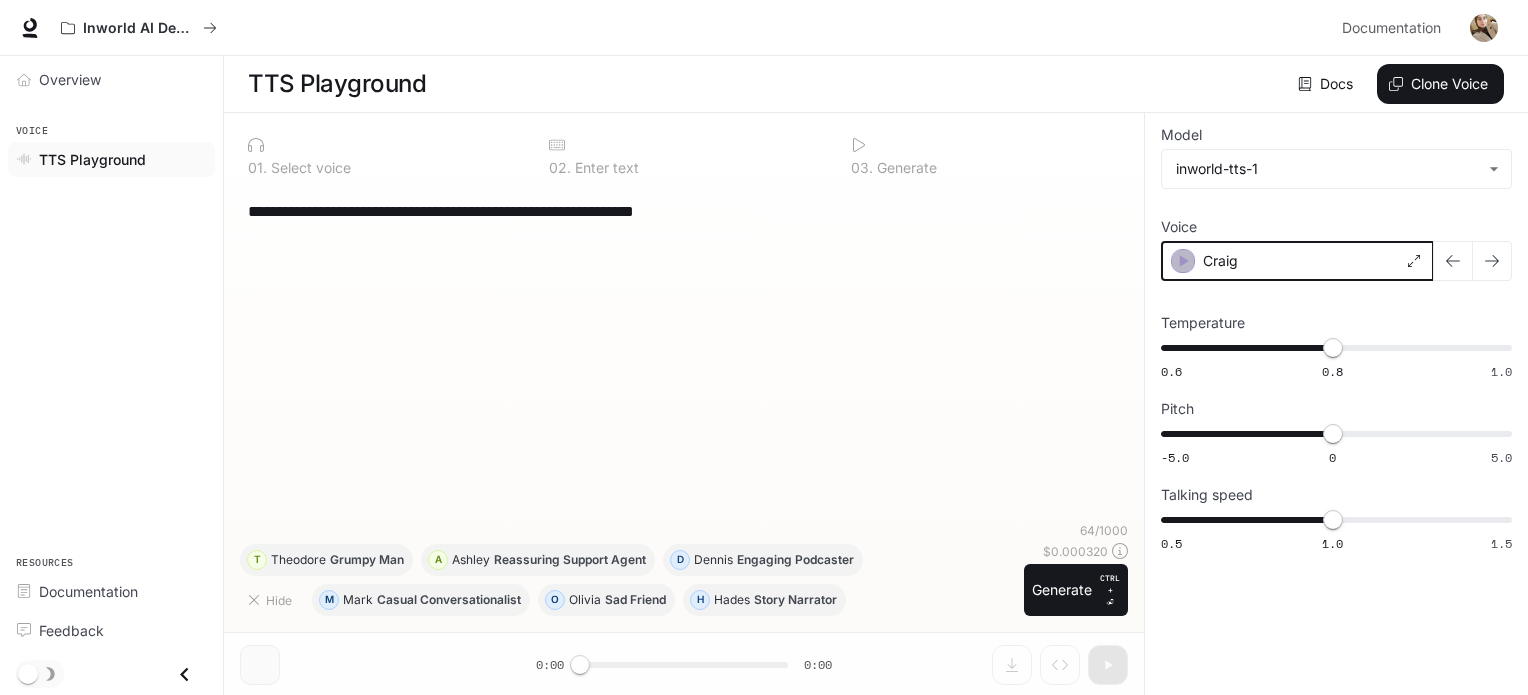 click 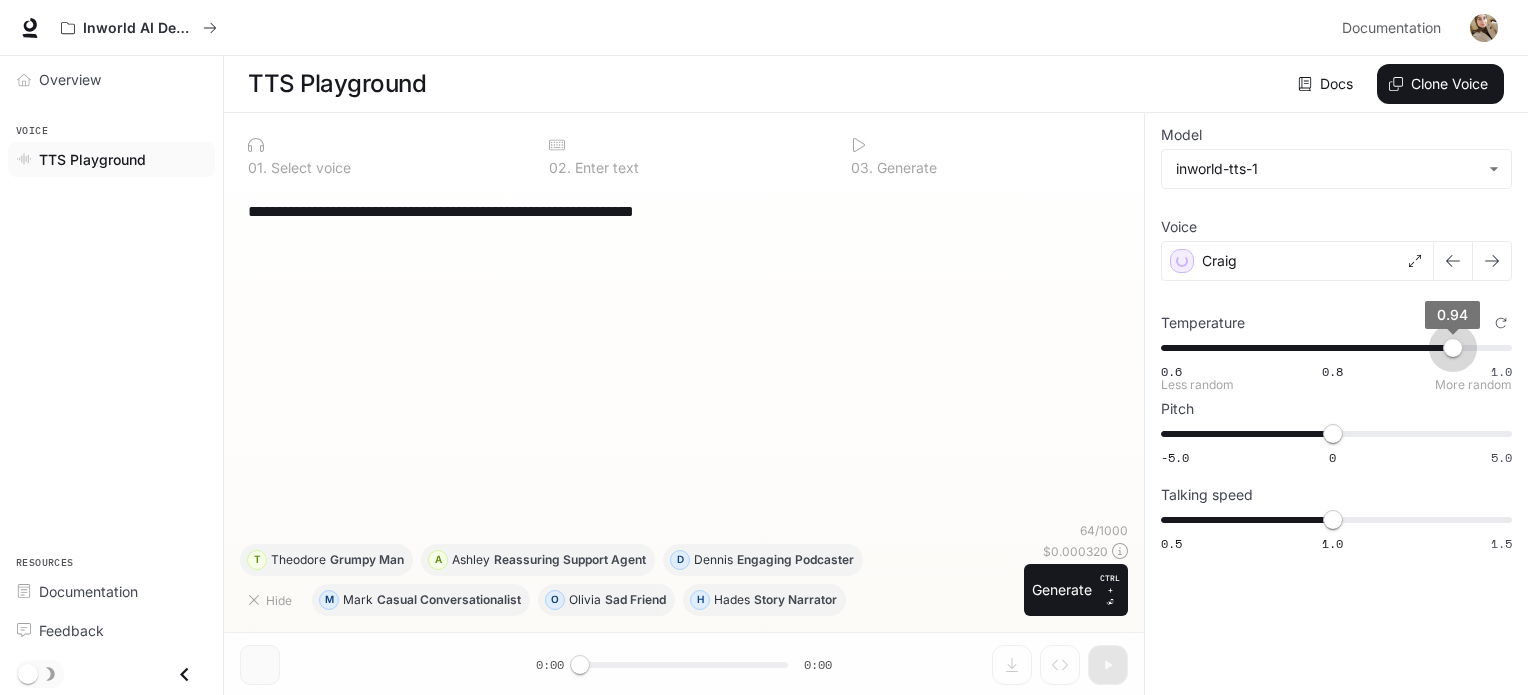 click on "0.6 0.8 1.0 0.94" at bounding box center (1332, 348) 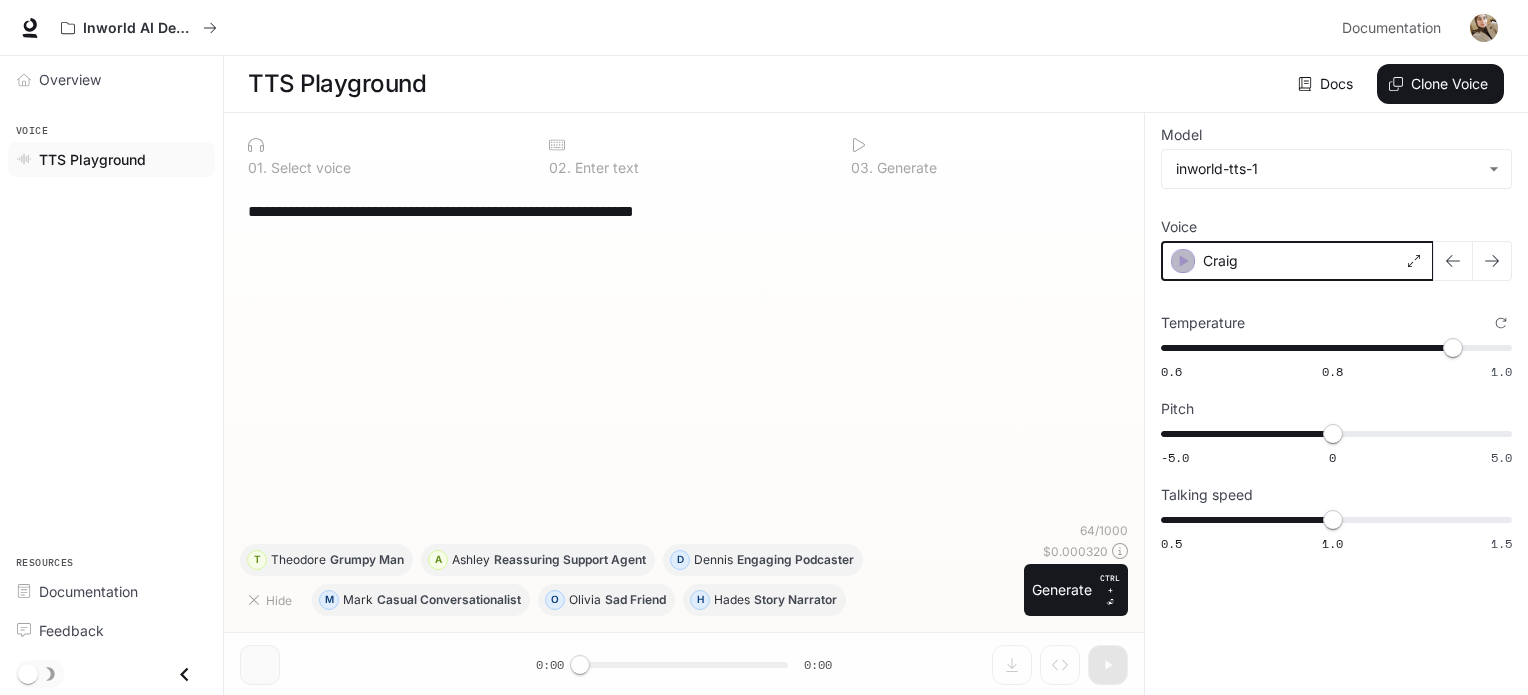 click 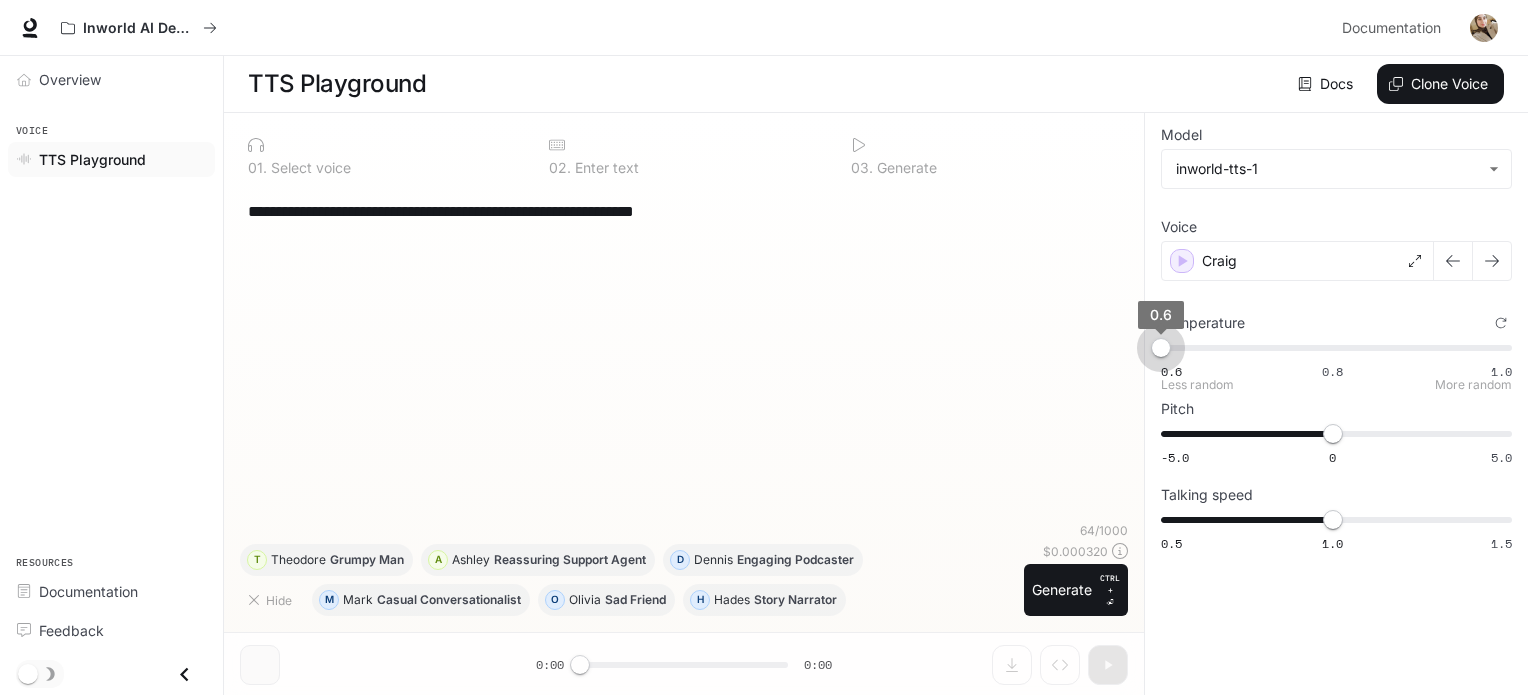 click on "0.6 0.8 1.0 0.6" at bounding box center (1332, 348) 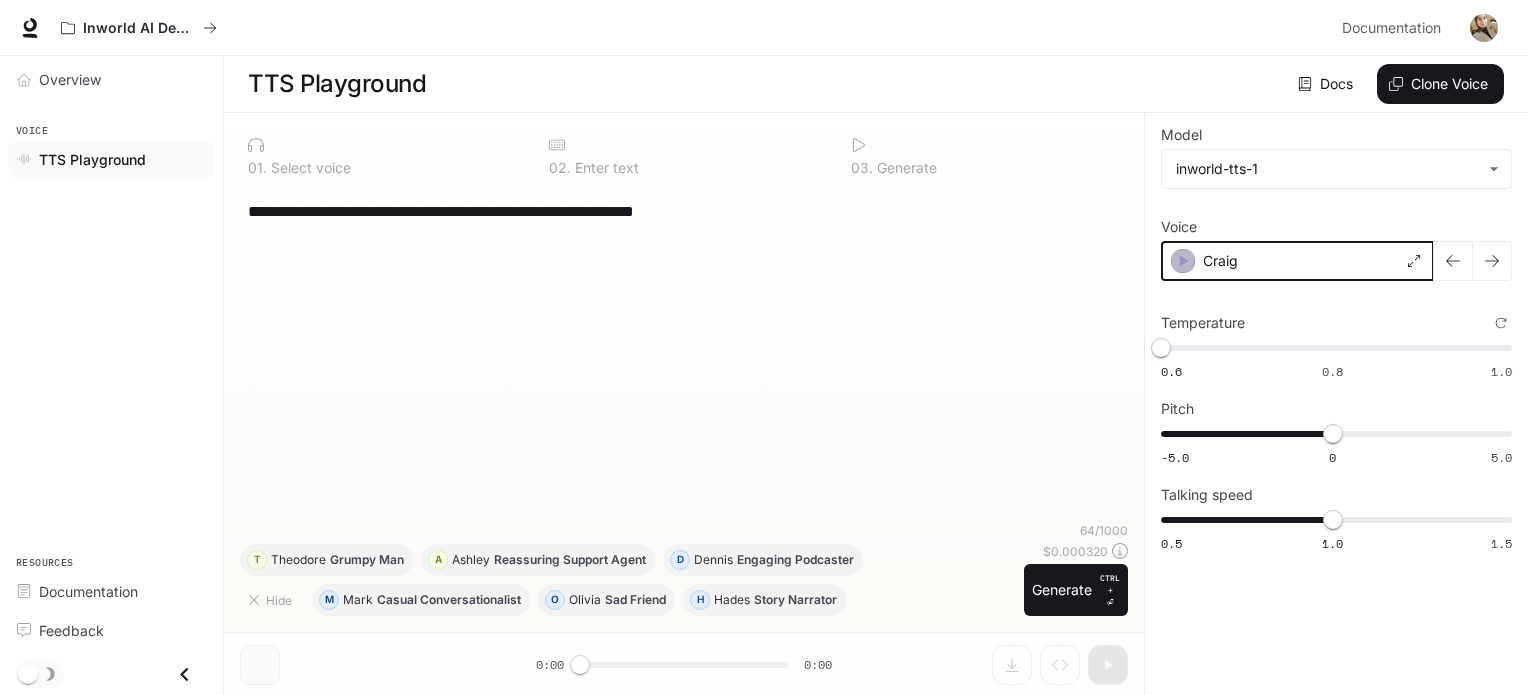 click 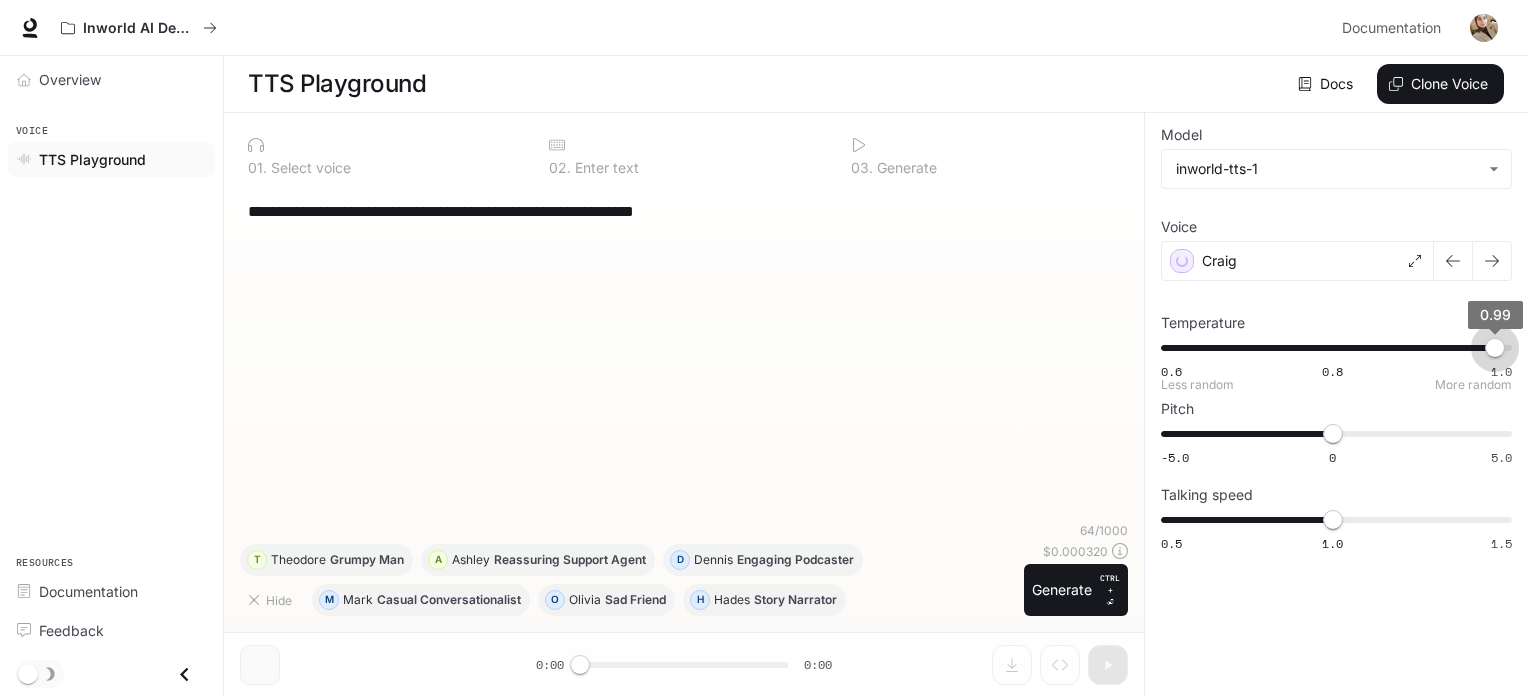 click on "0.6 0.8 1.0 0.99" at bounding box center [1332, 348] 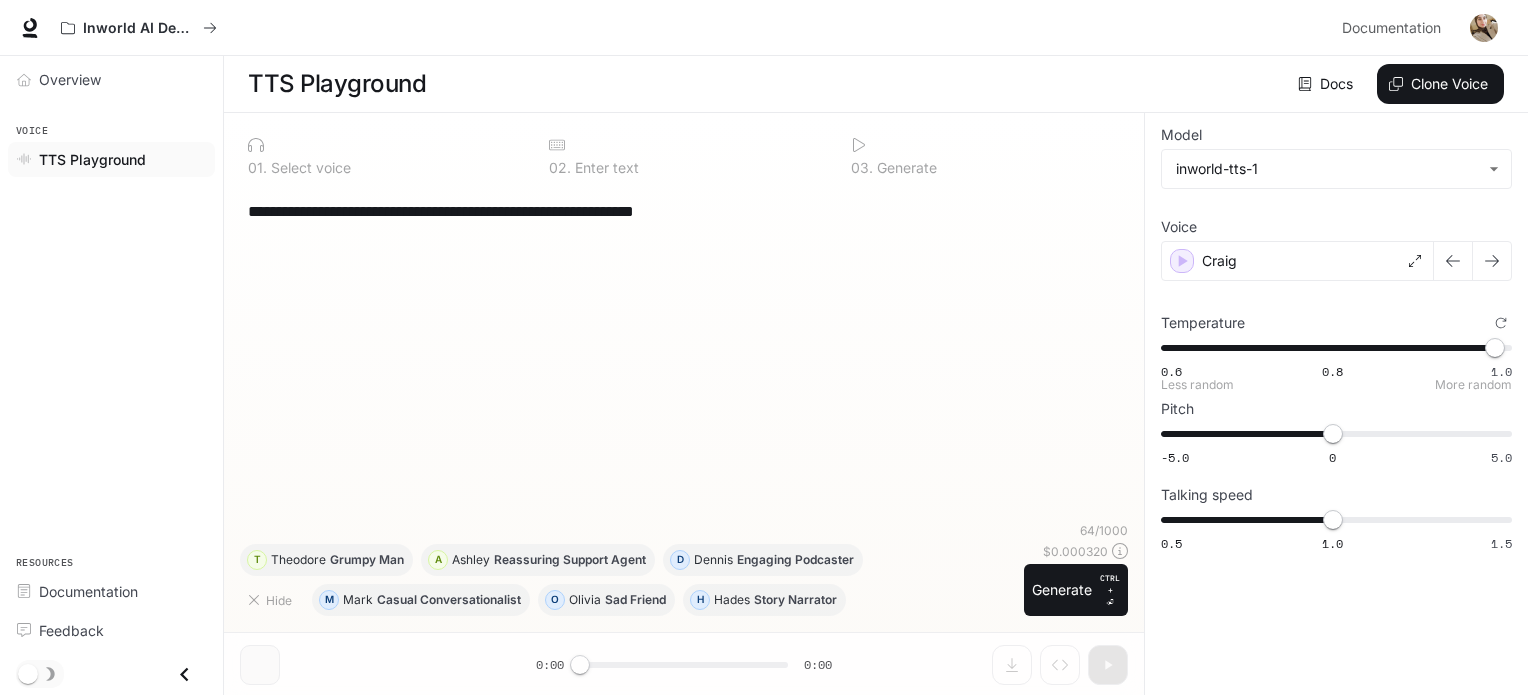 type on "****" 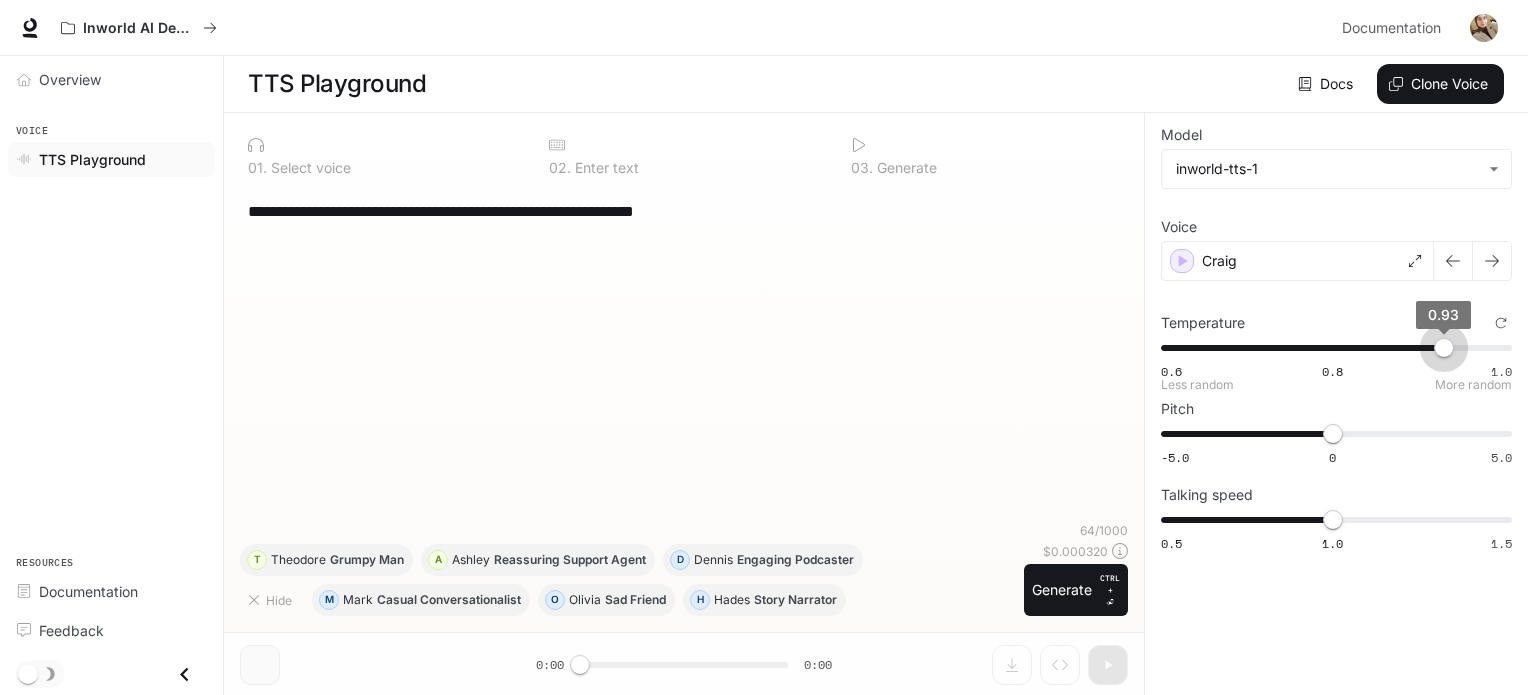click on "0.6 0.8 1.0 0.93" at bounding box center (1332, 348) 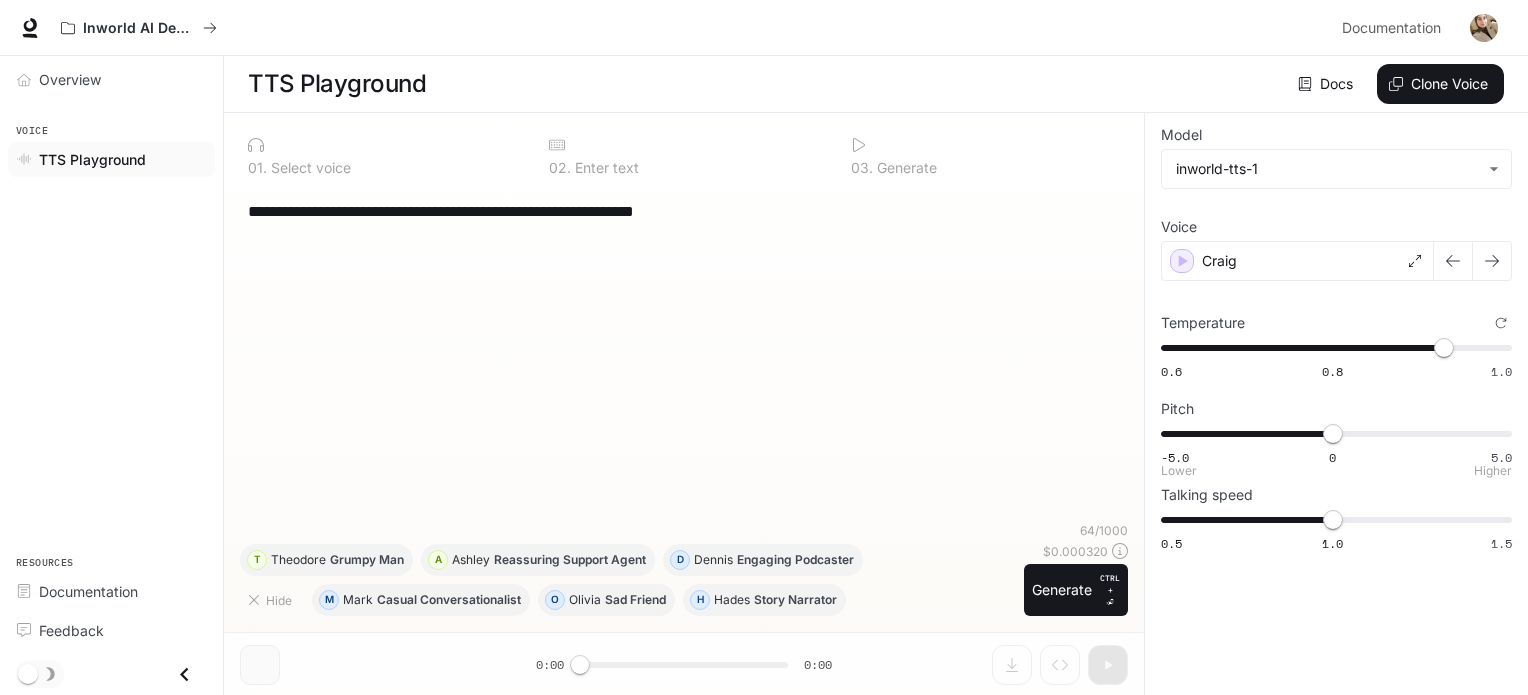 type on "***" 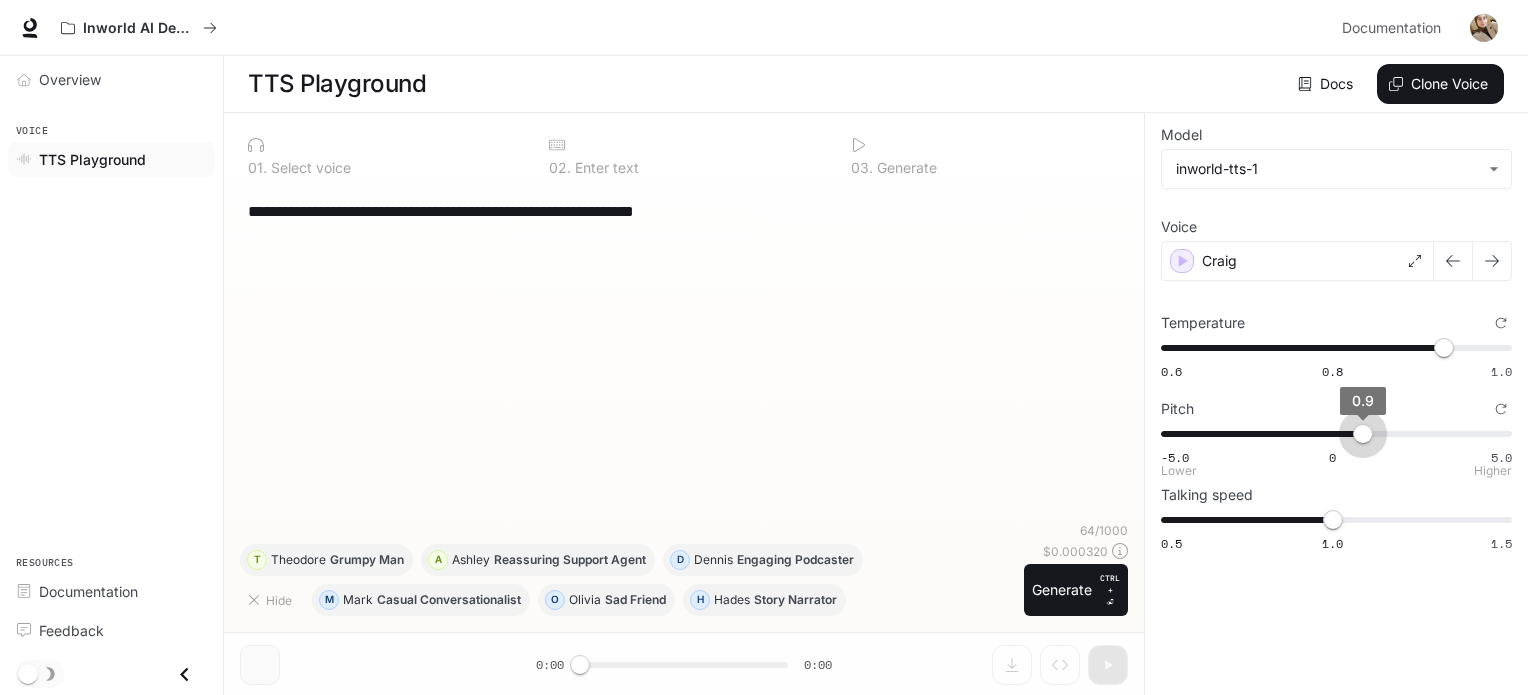 click on "-5.0 0 5.0 0.9" at bounding box center (1332, 434) 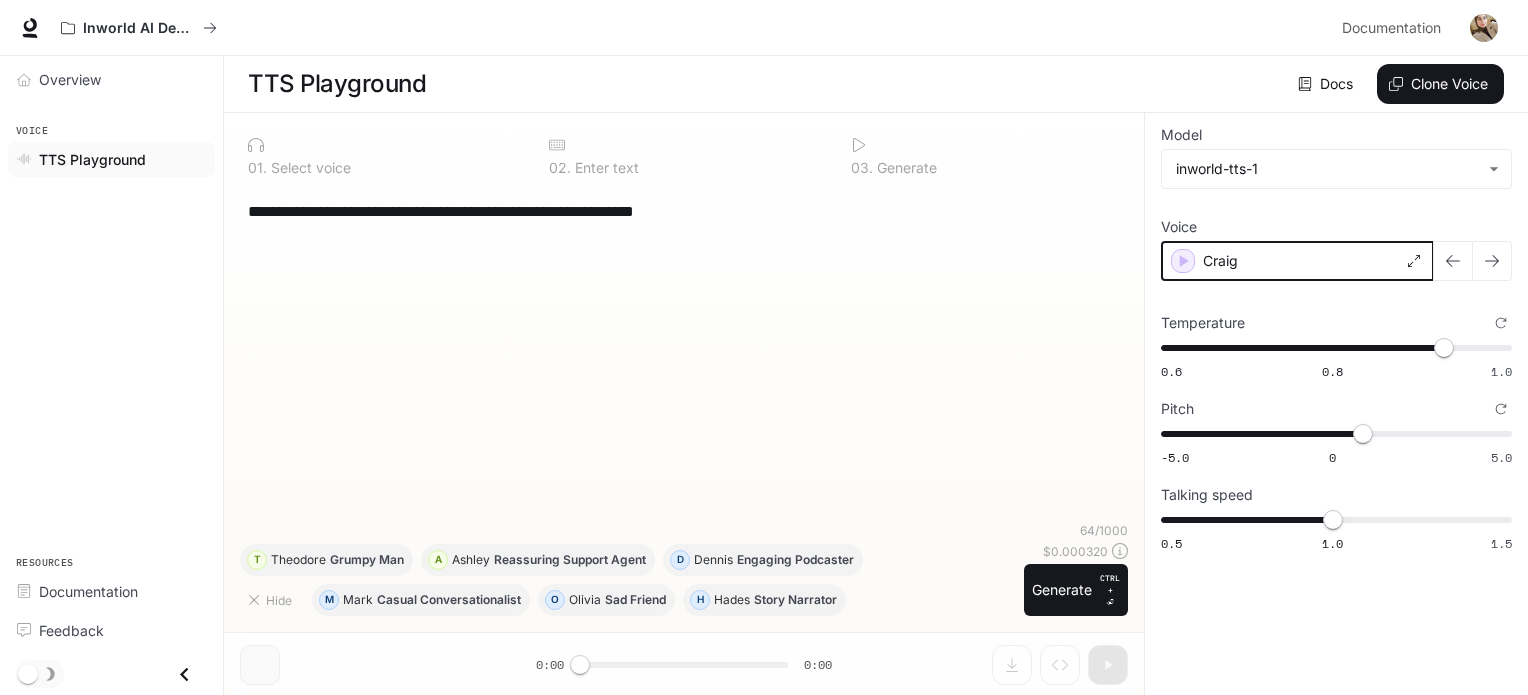 click 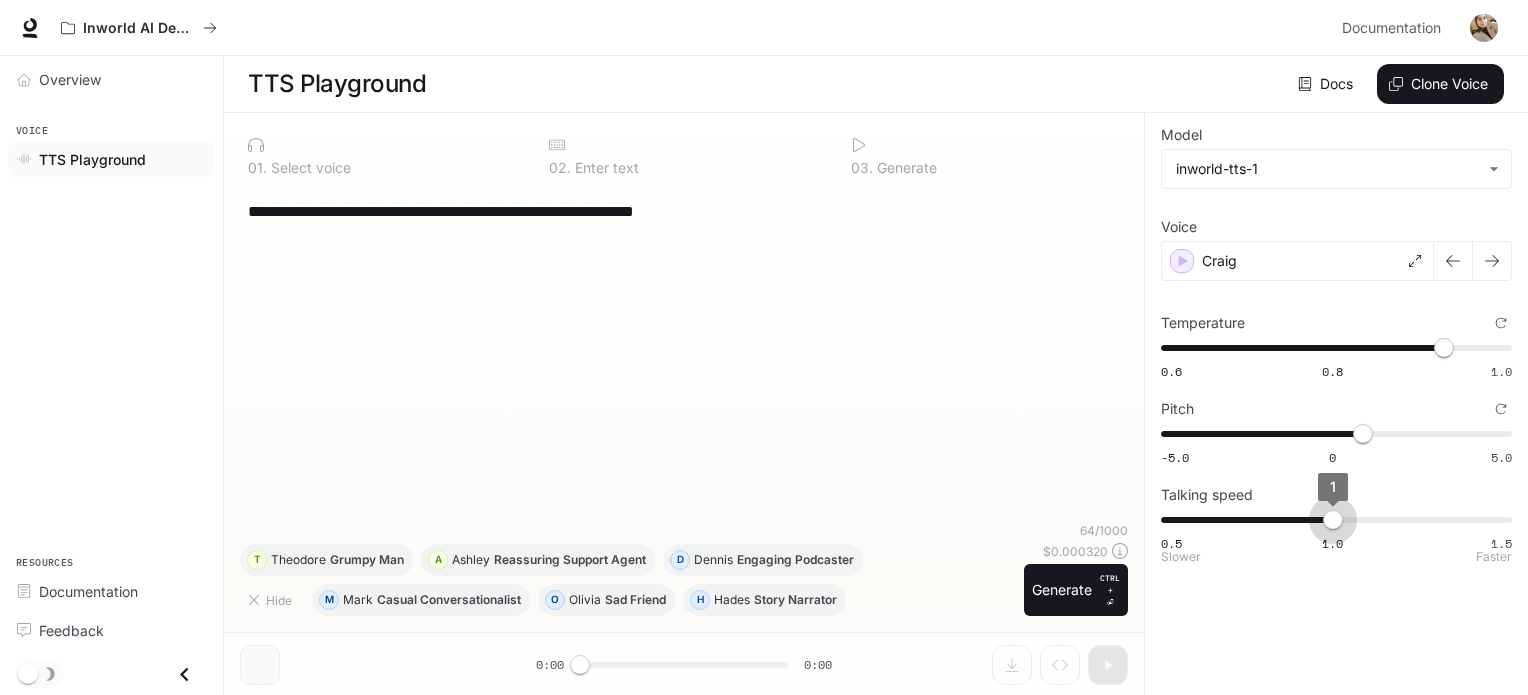 click on "1" at bounding box center (1333, 520) 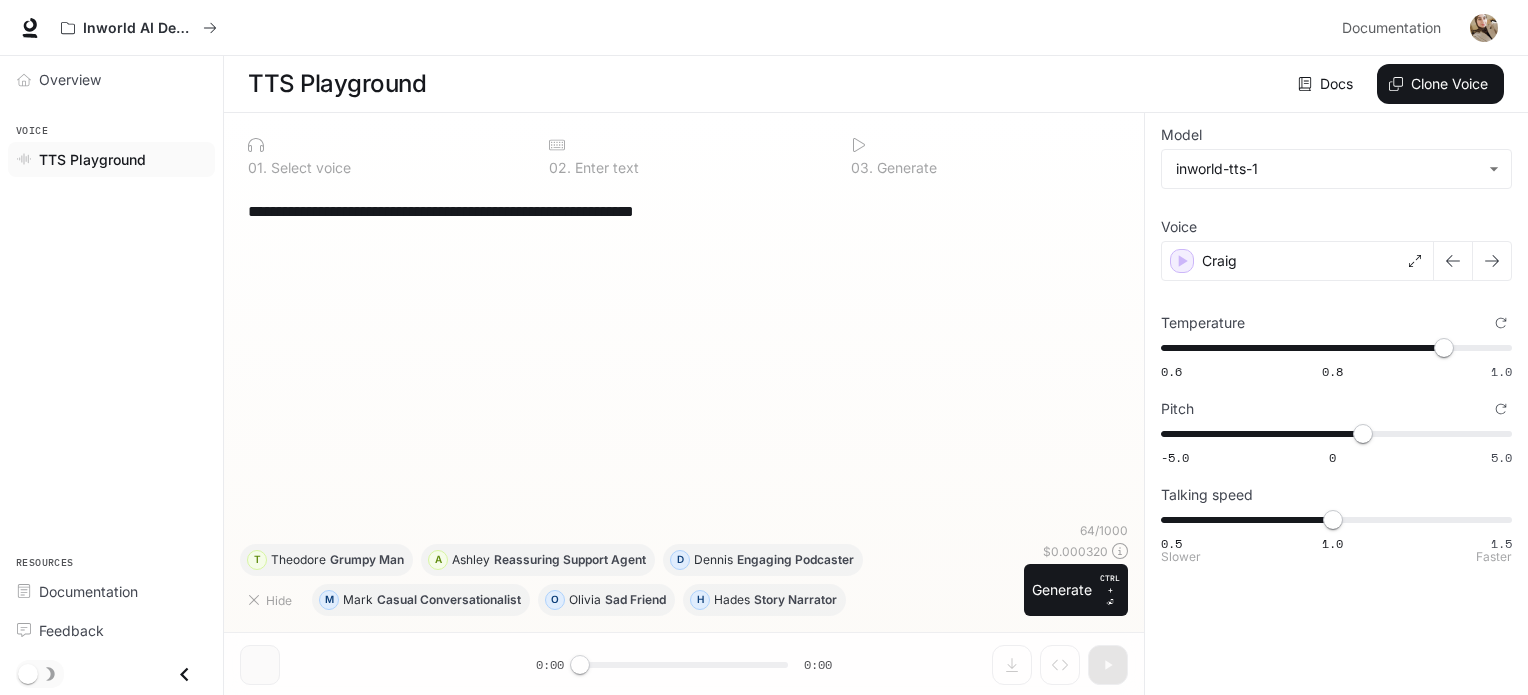 click on "0.5 1.0 1.5 1" at bounding box center (1332, 520) 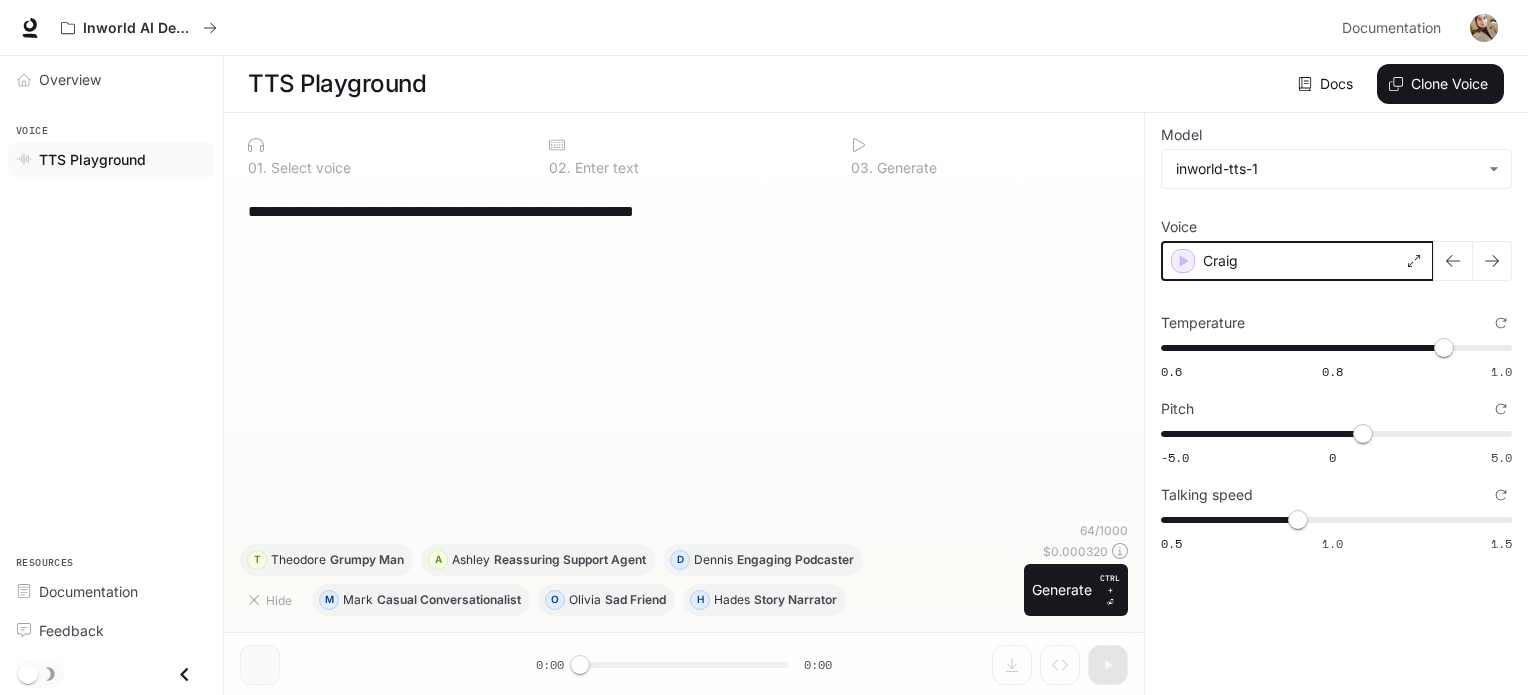 click on "Craig" at bounding box center [1297, 261] 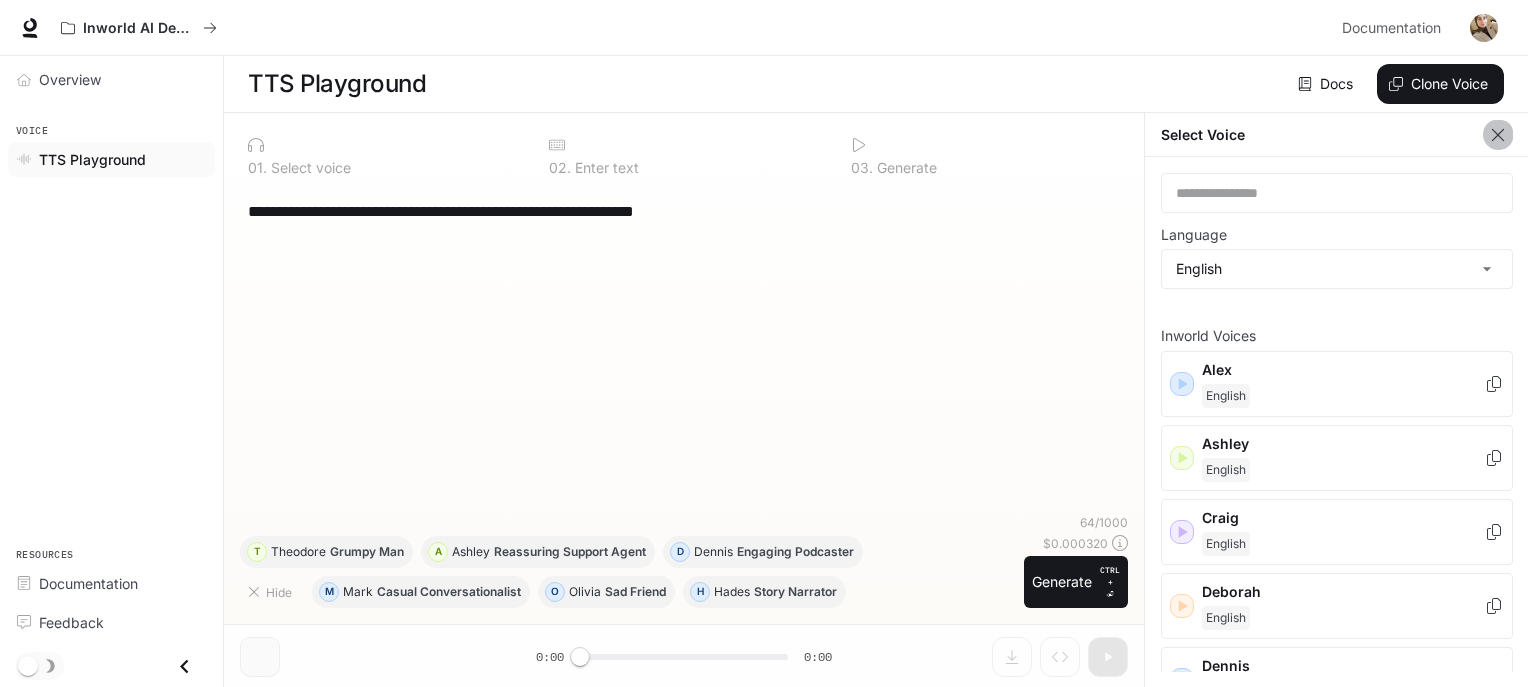 click 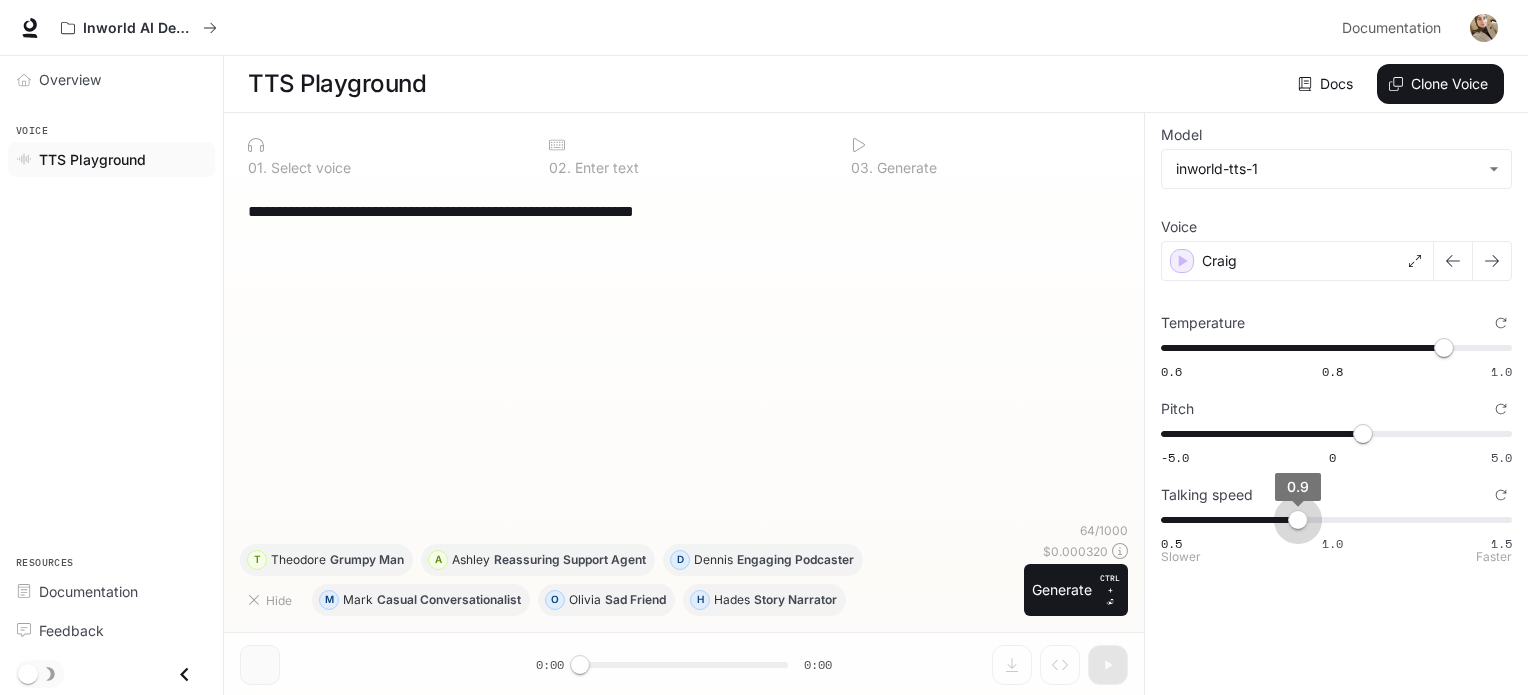 type on "***" 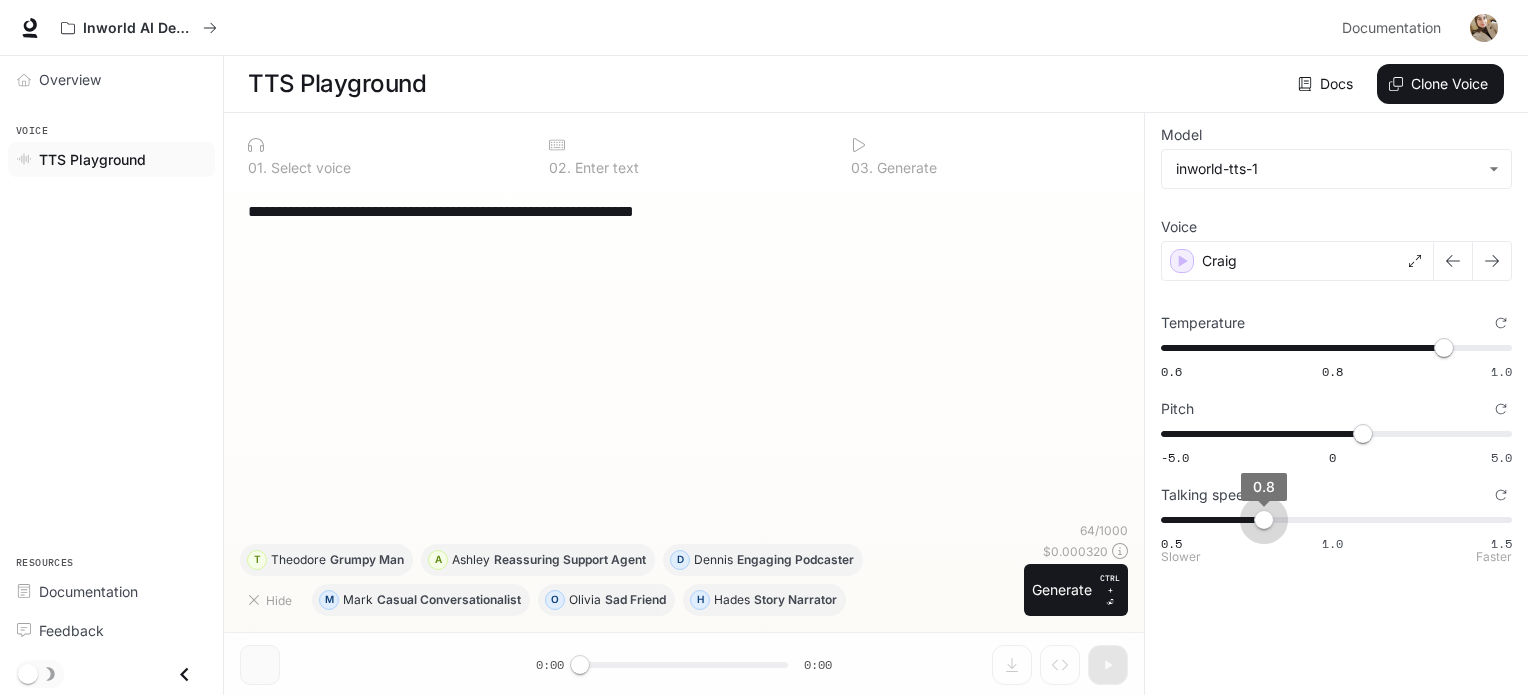 drag, startPoint x: 1290, startPoint y: 519, endPoint x: 1272, endPoint y: 519, distance: 18 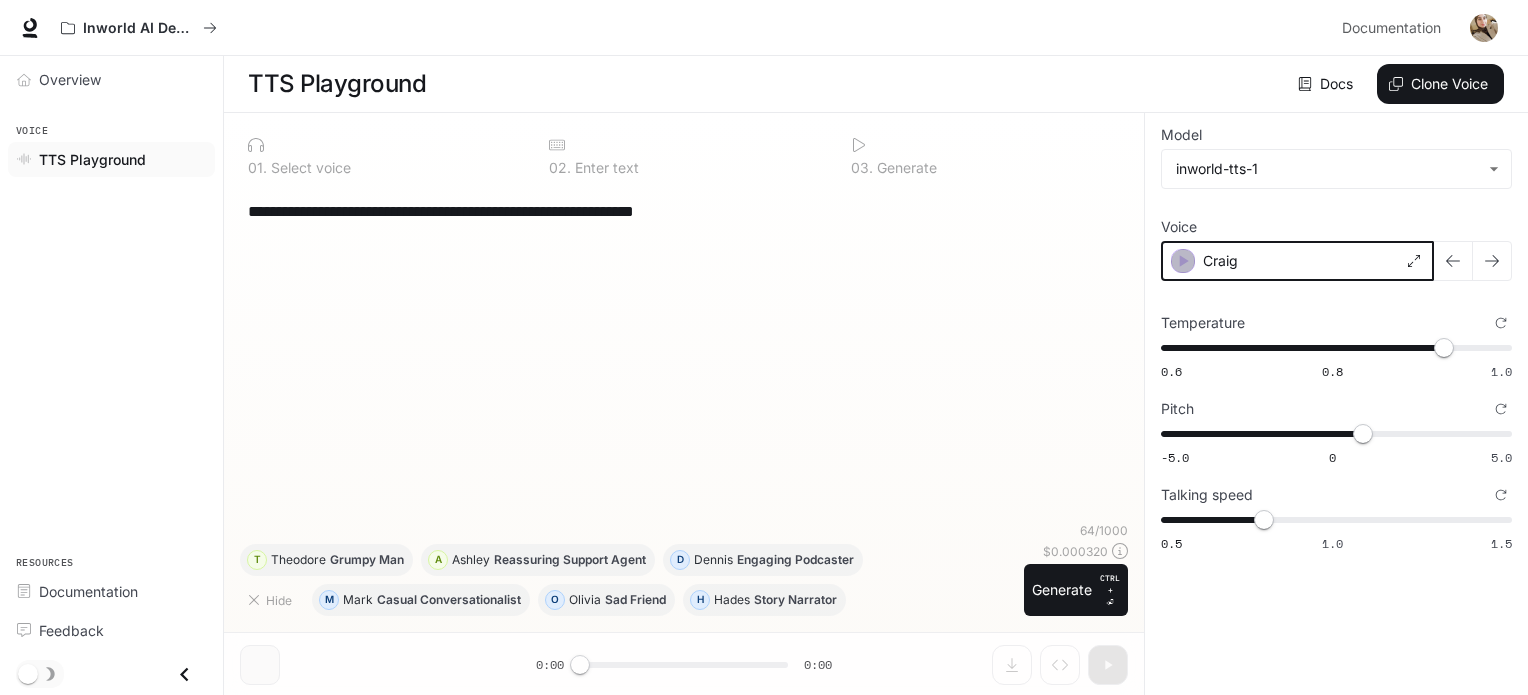 click 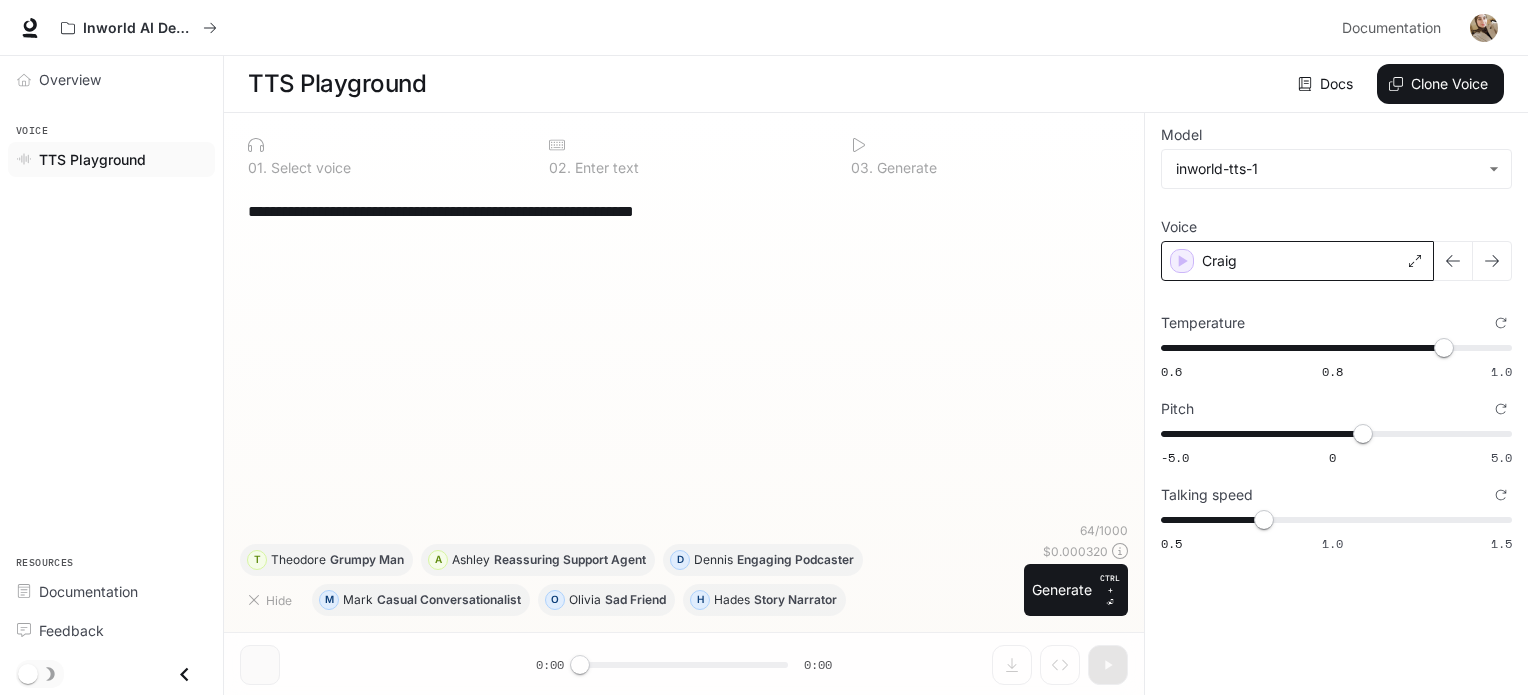 scroll, scrollTop: 1, scrollLeft: 0, axis: vertical 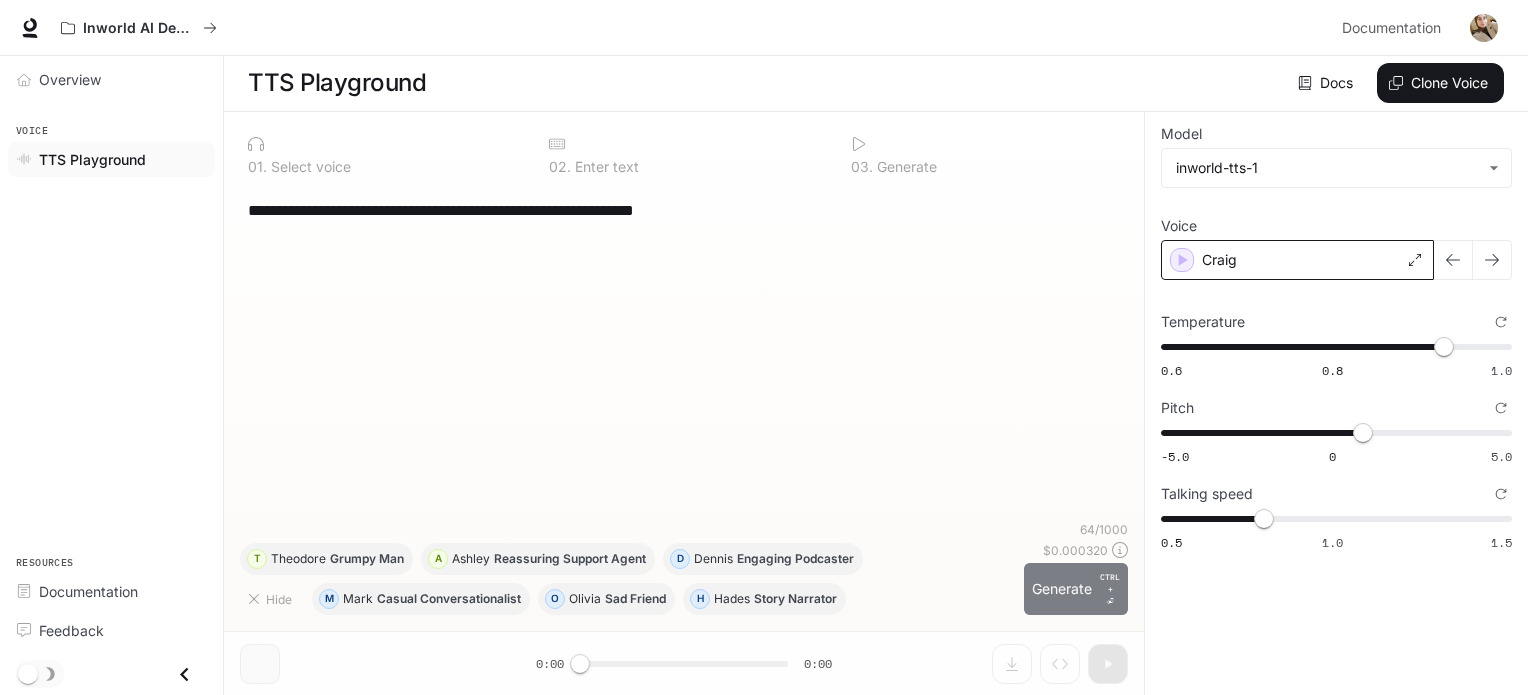 click on "Generate CTRL +  ⏎" at bounding box center [1076, 589] 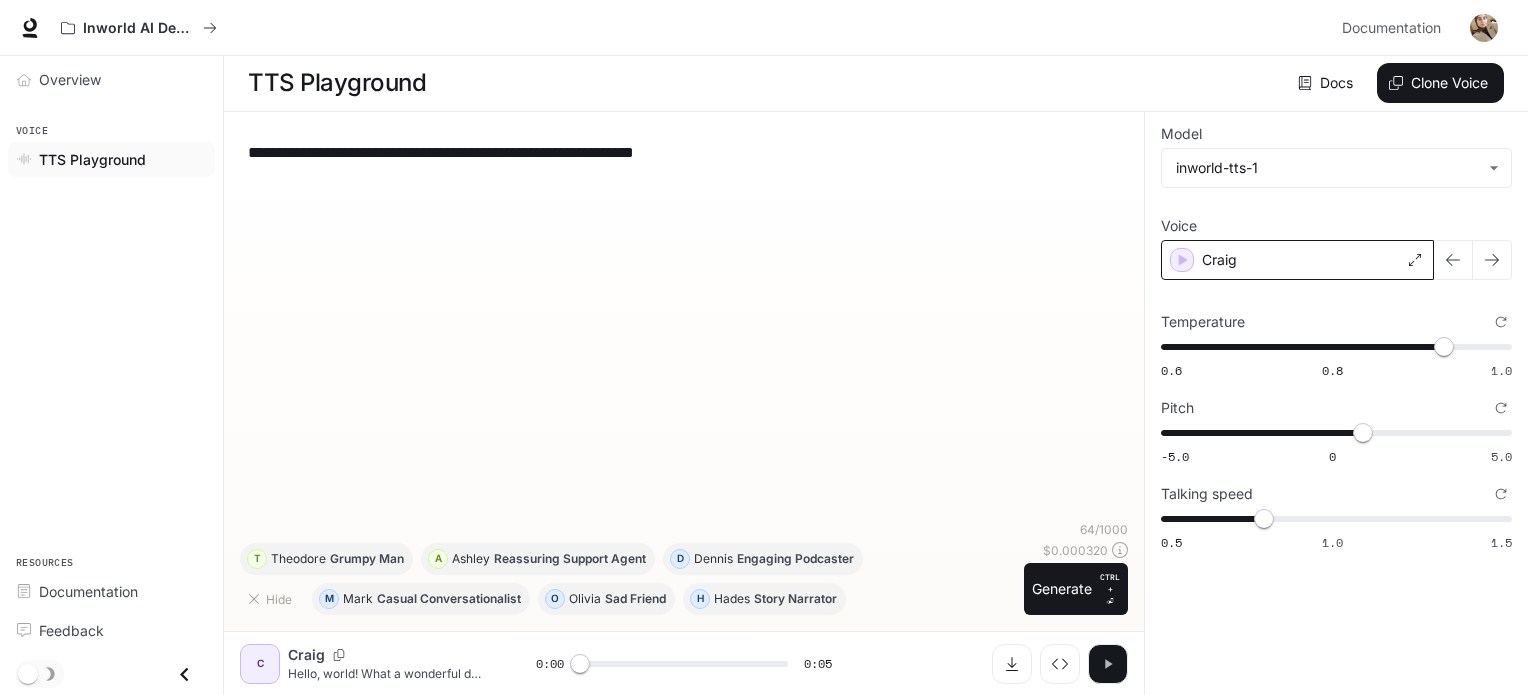 click 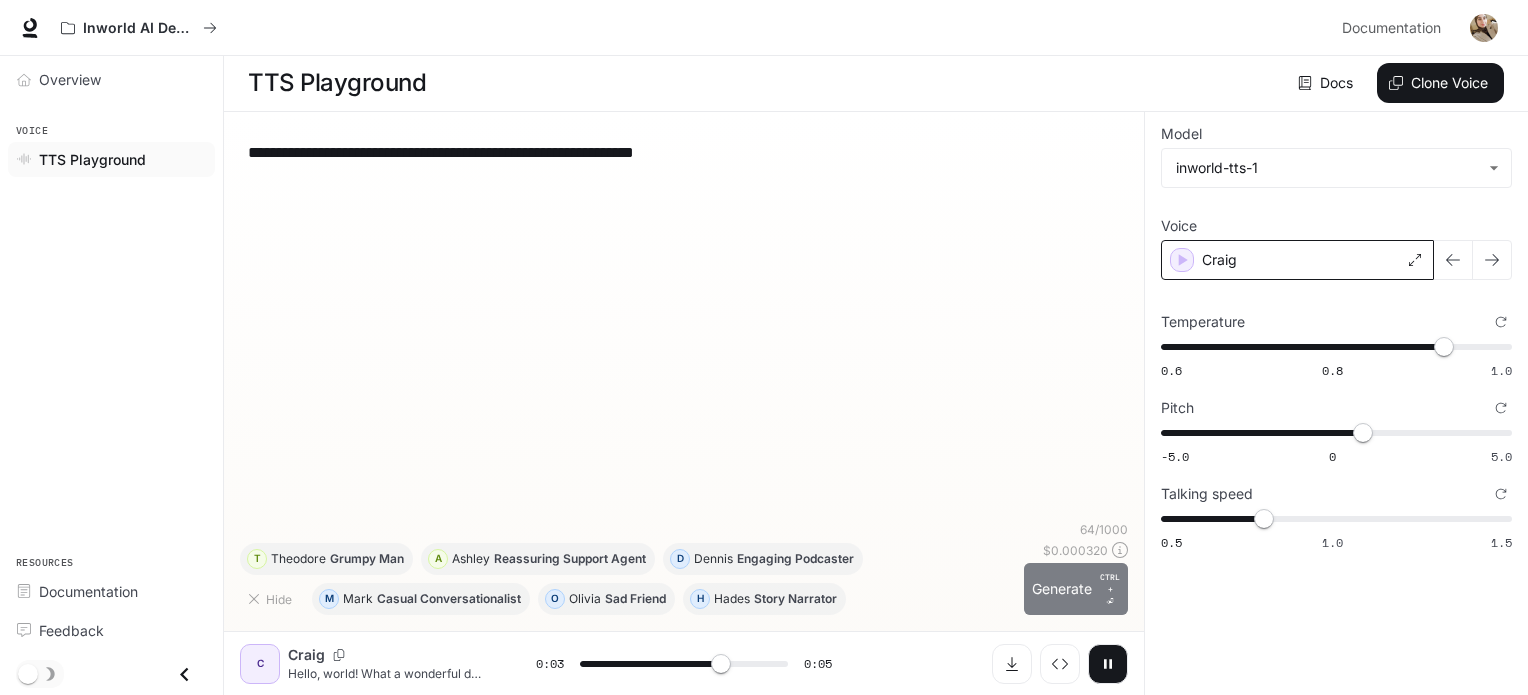 click on "Generate CTRL +  ⏎" at bounding box center [1076, 589] 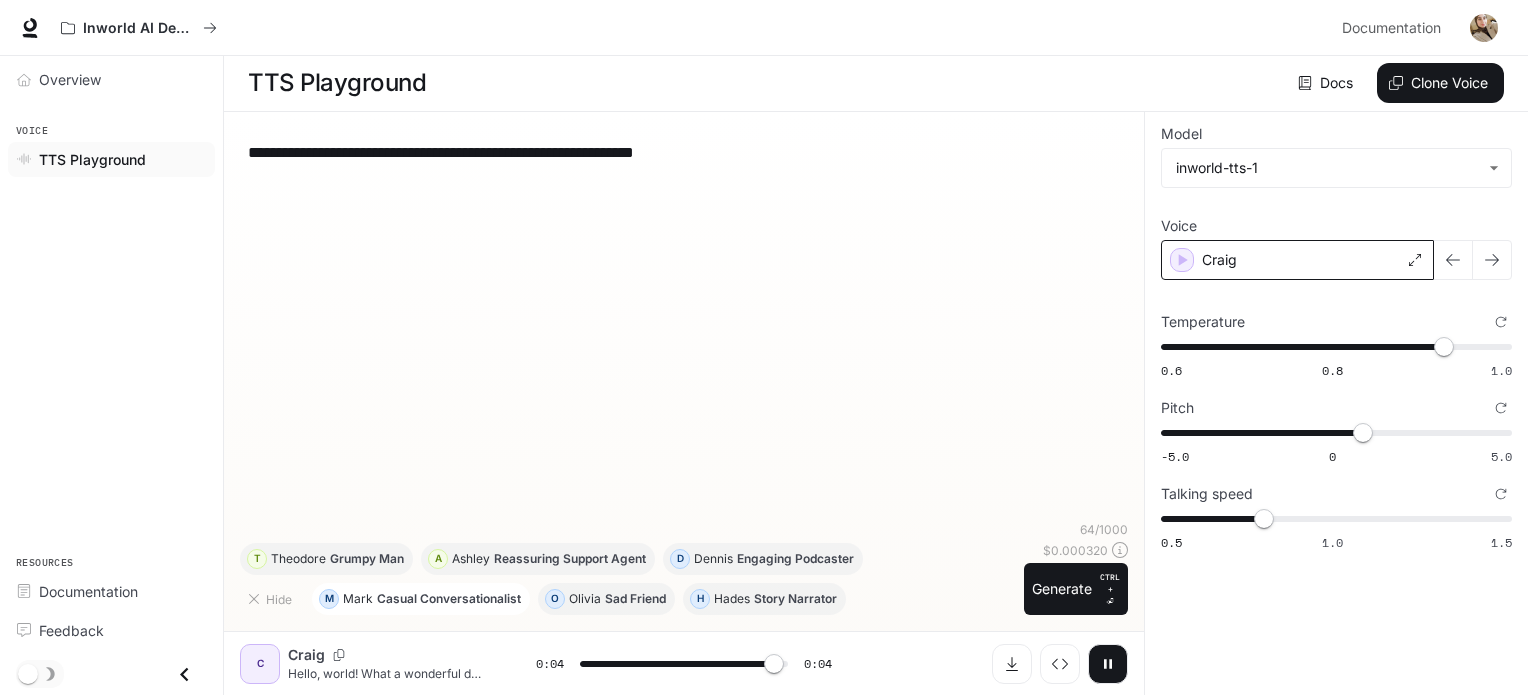 type on "*" 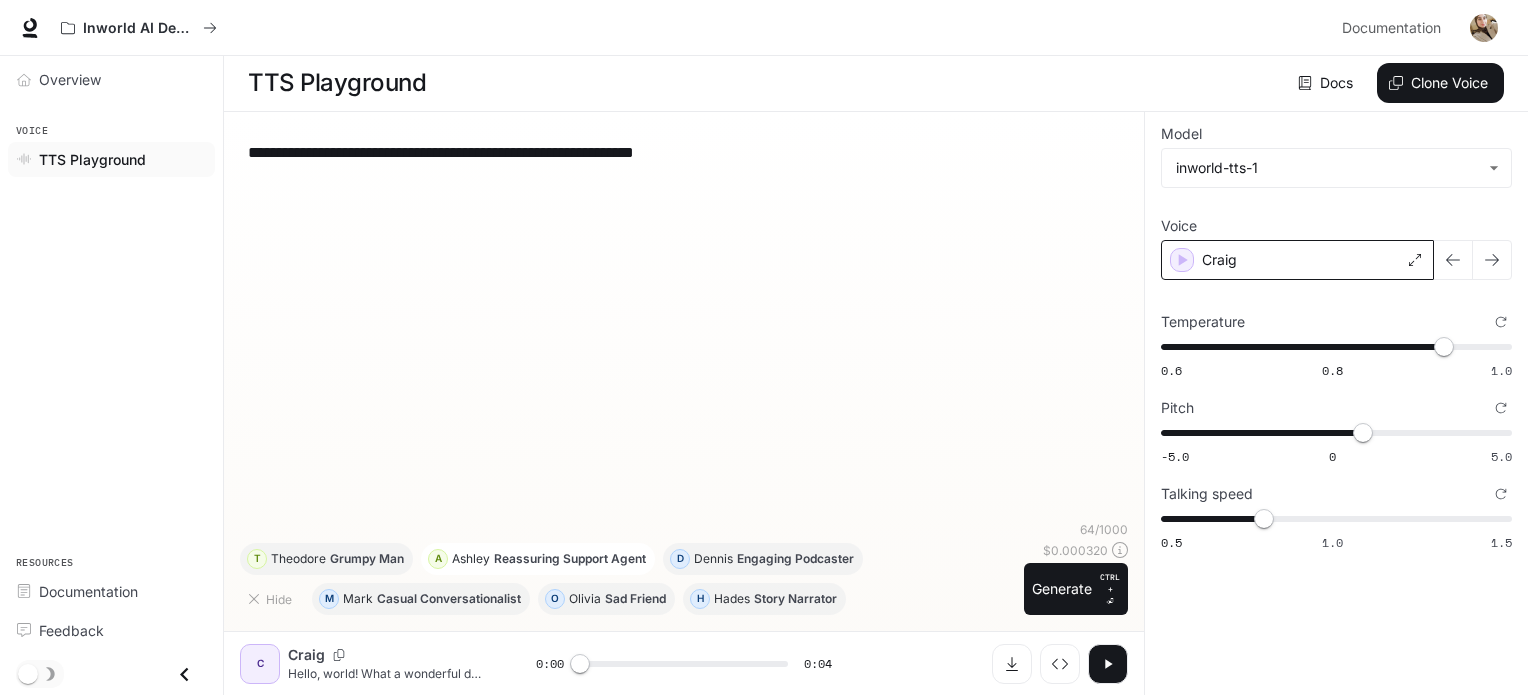 click on "Reassuring Support Agent" at bounding box center [570, 559] 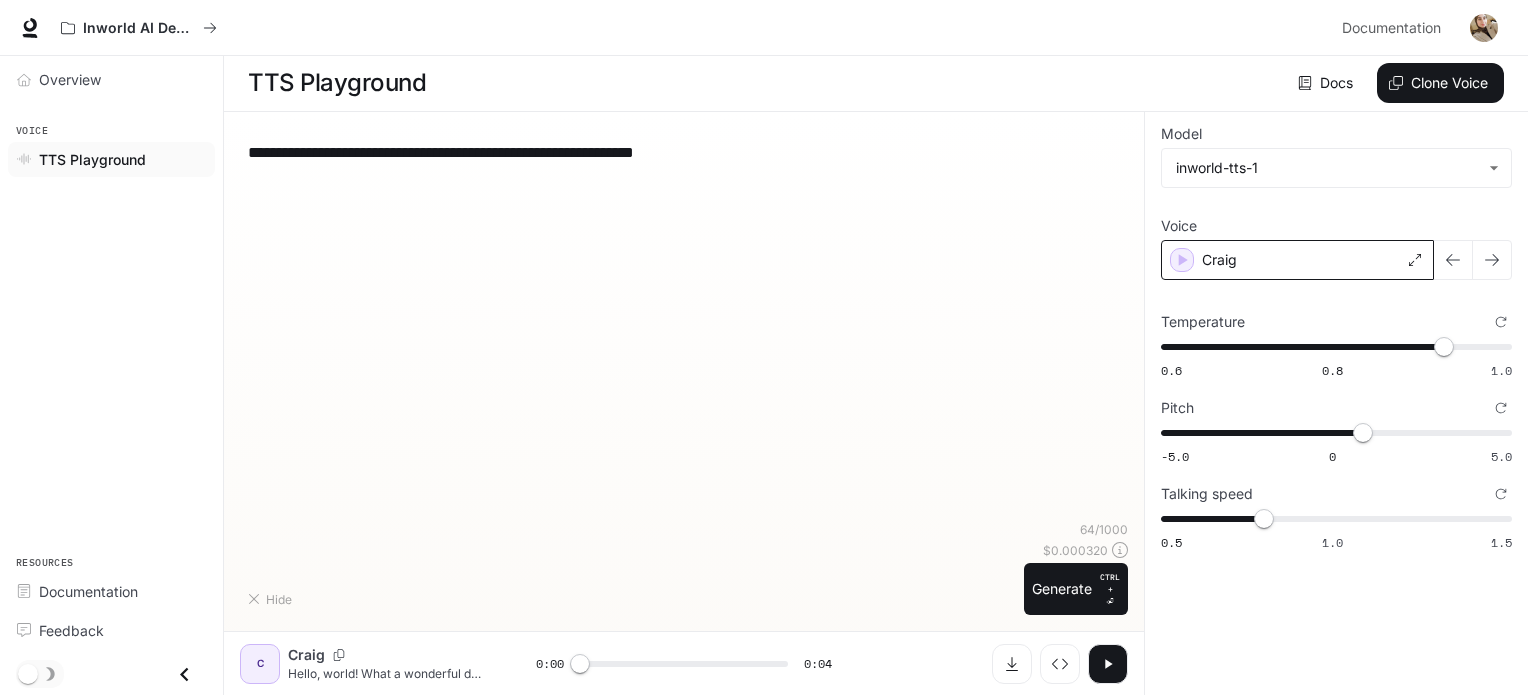 type on "**********" 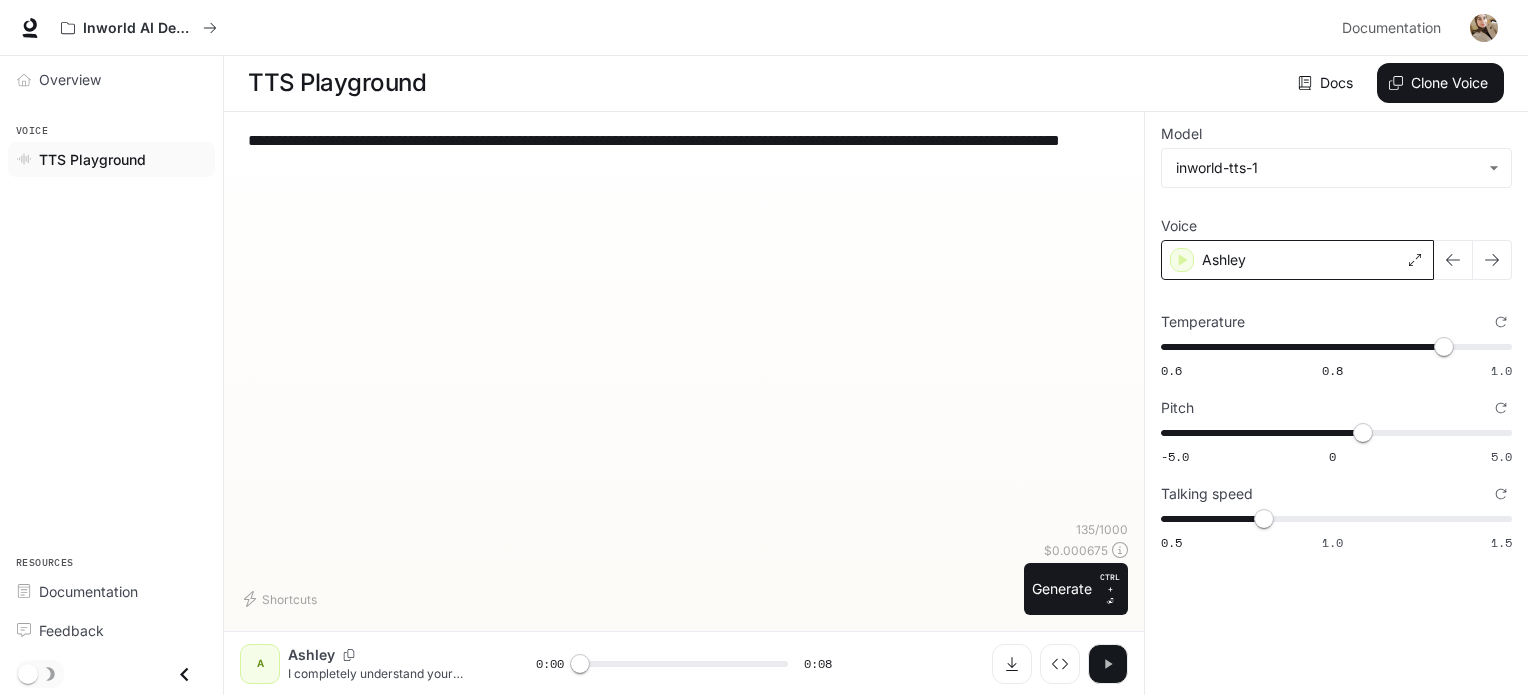click 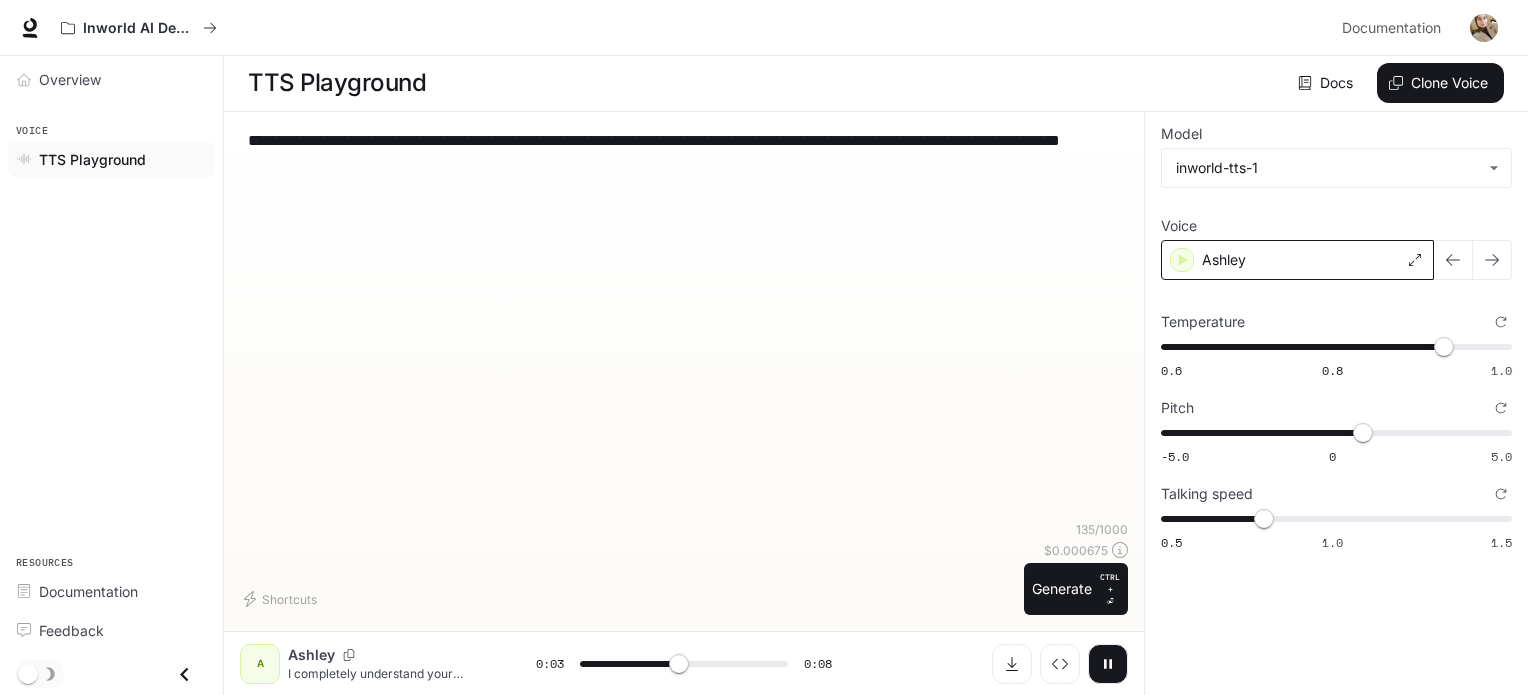 click on "**********" at bounding box center [684, 324] 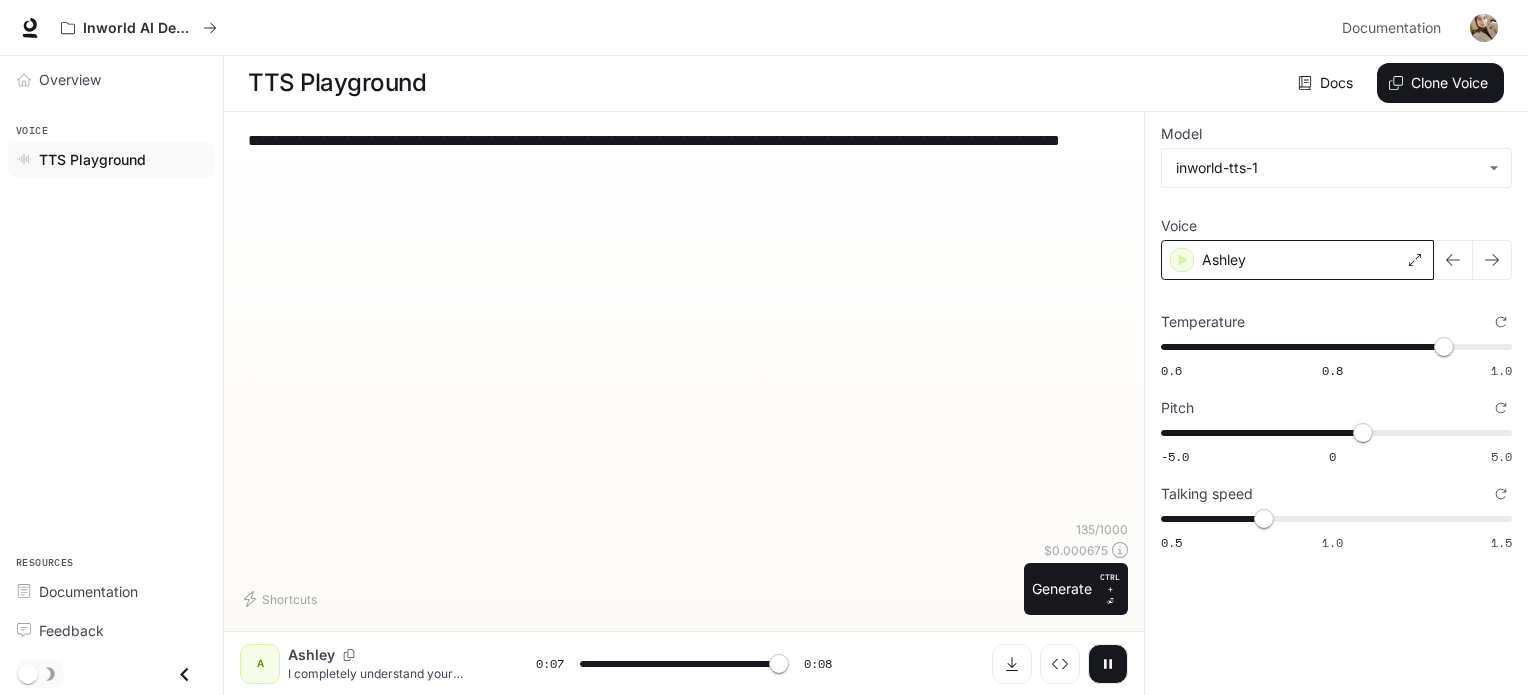 type on "*" 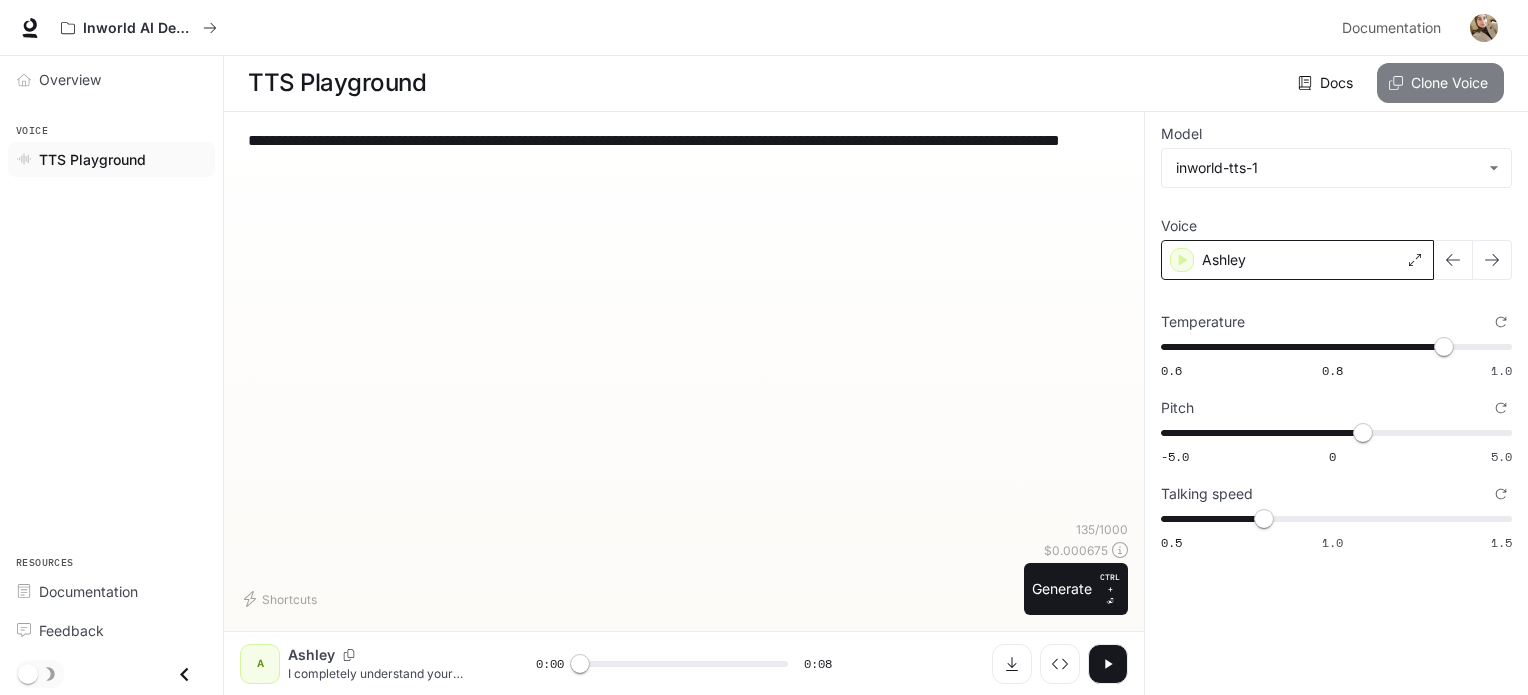 click on "Clone Voice" at bounding box center (1440, 83) 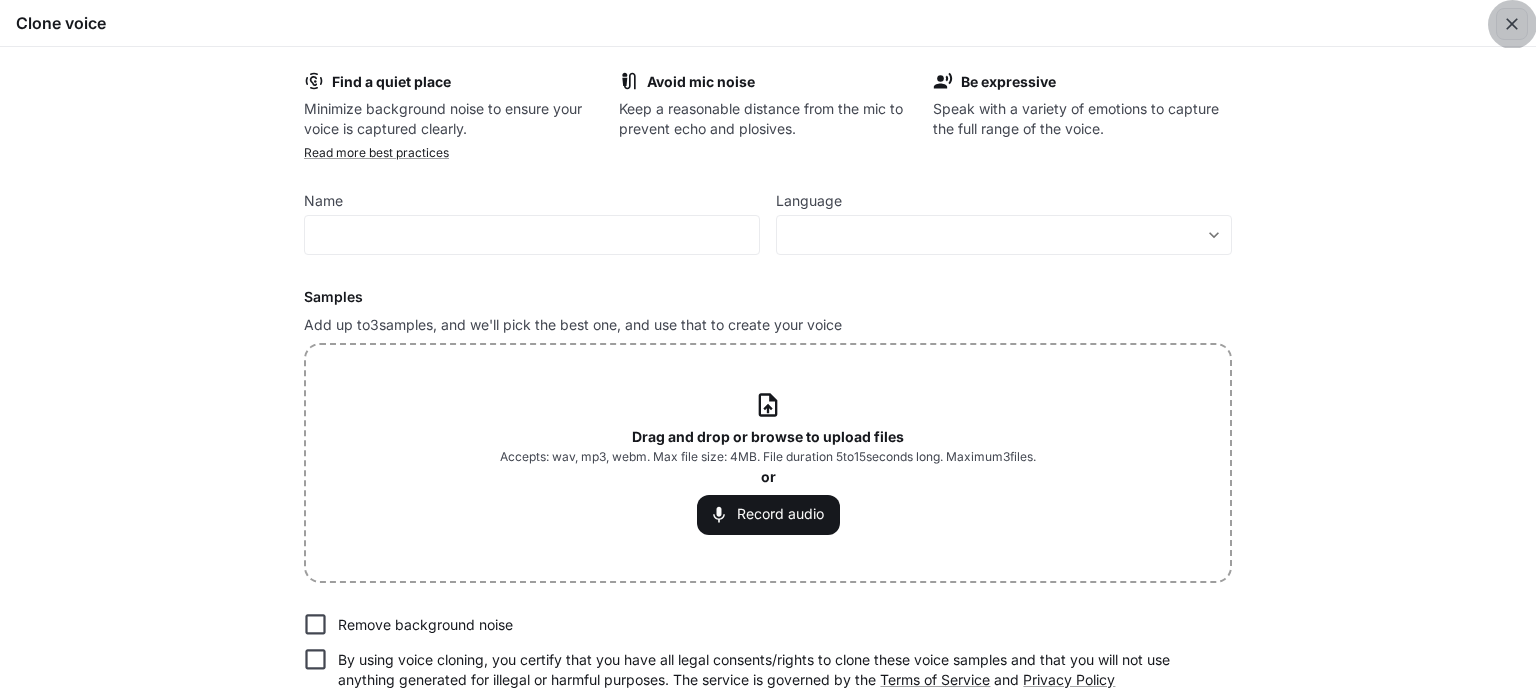 click 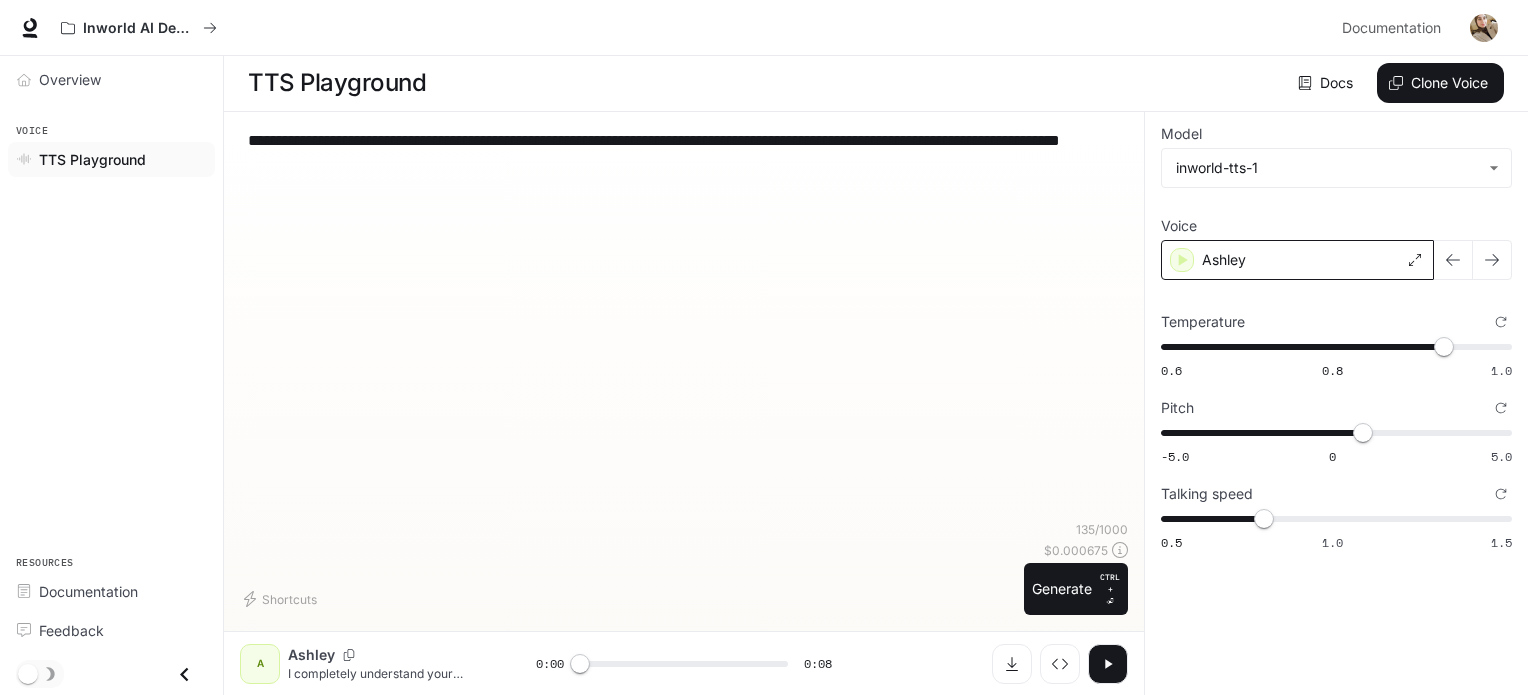 click on "**********" at bounding box center [684, 152] 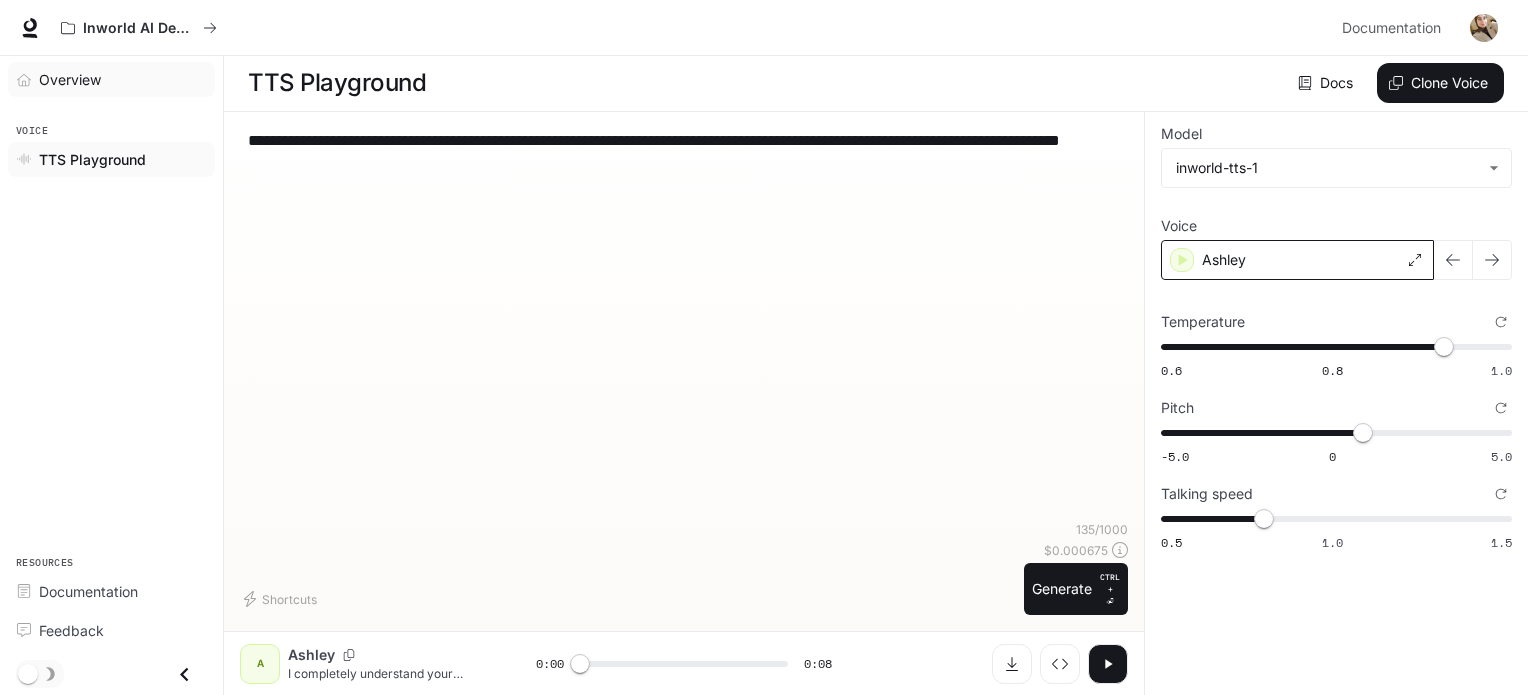 click on "Overview" at bounding box center (122, 79) 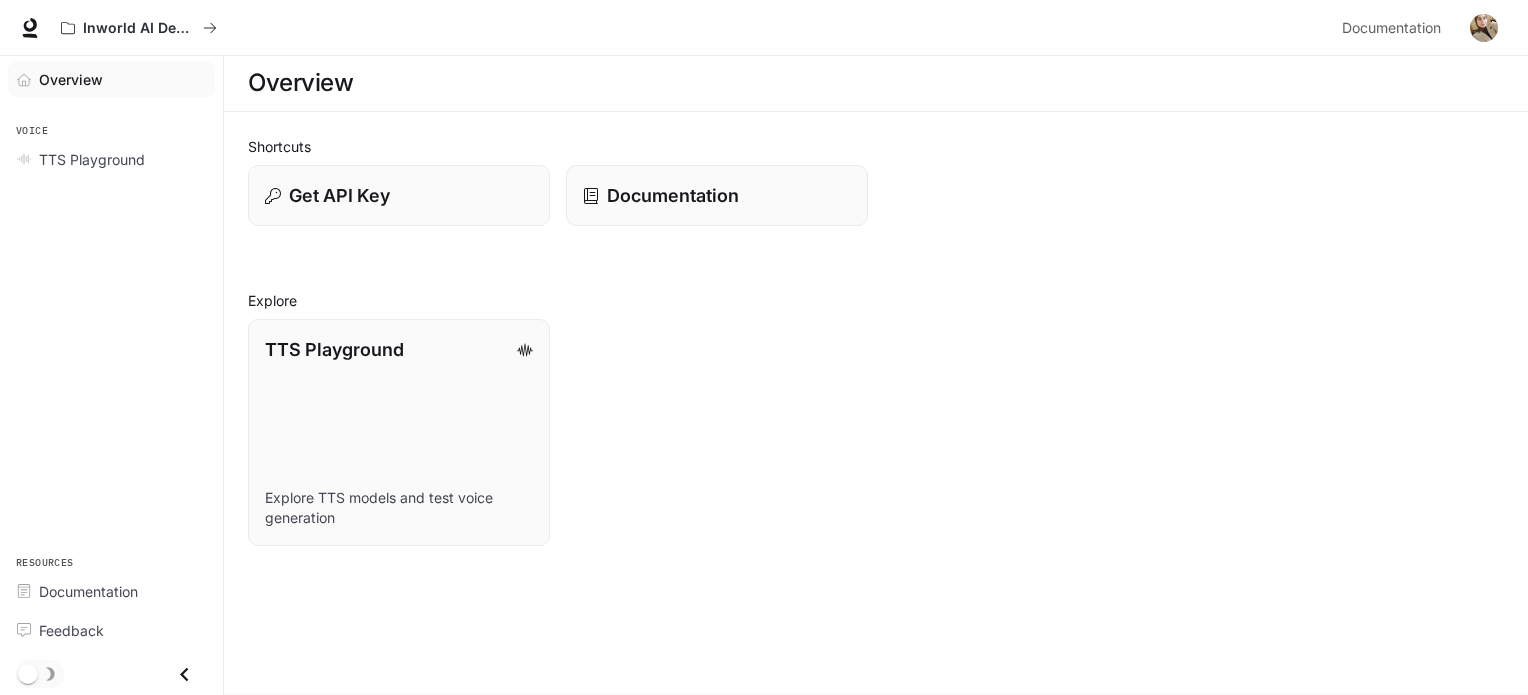 scroll, scrollTop: 0, scrollLeft: 0, axis: both 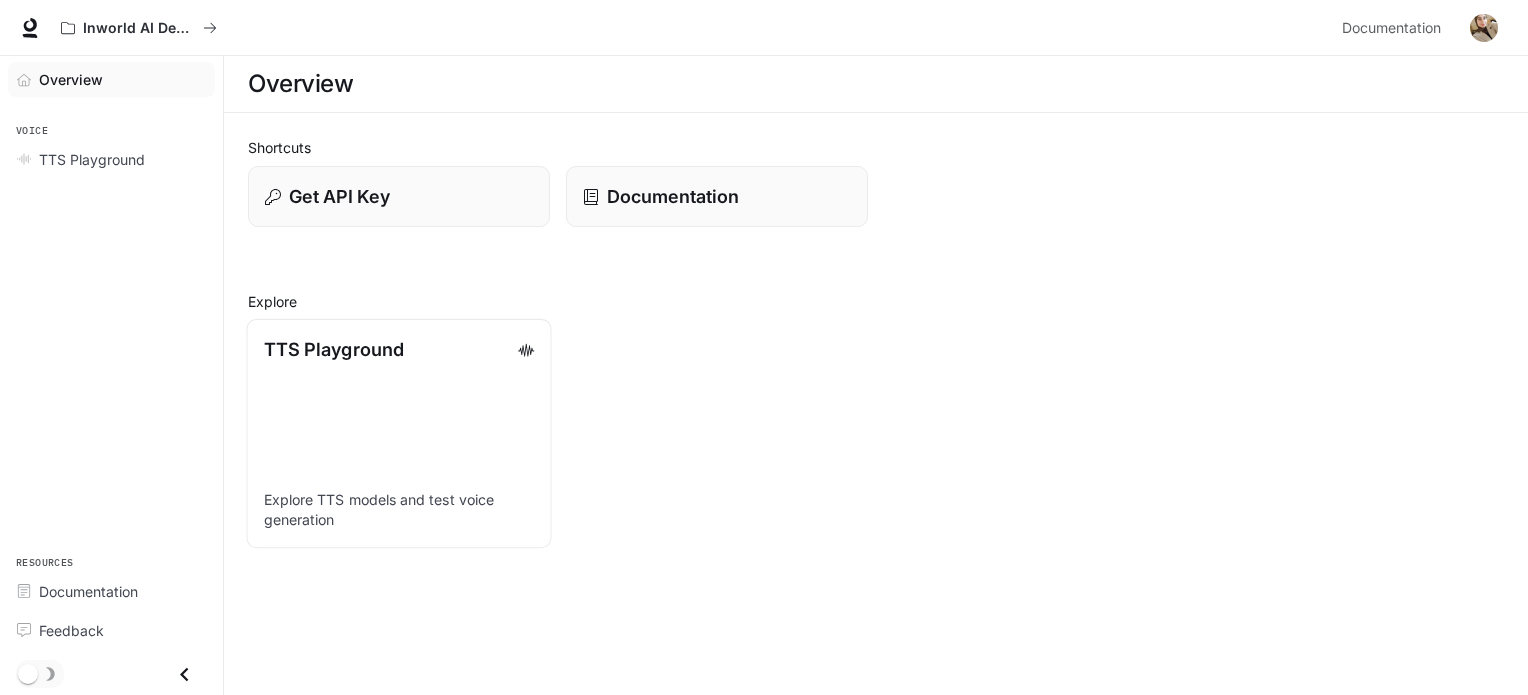 click on "TTS Playground Explore TTS models and test voice generation" at bounding box center [398, 433] 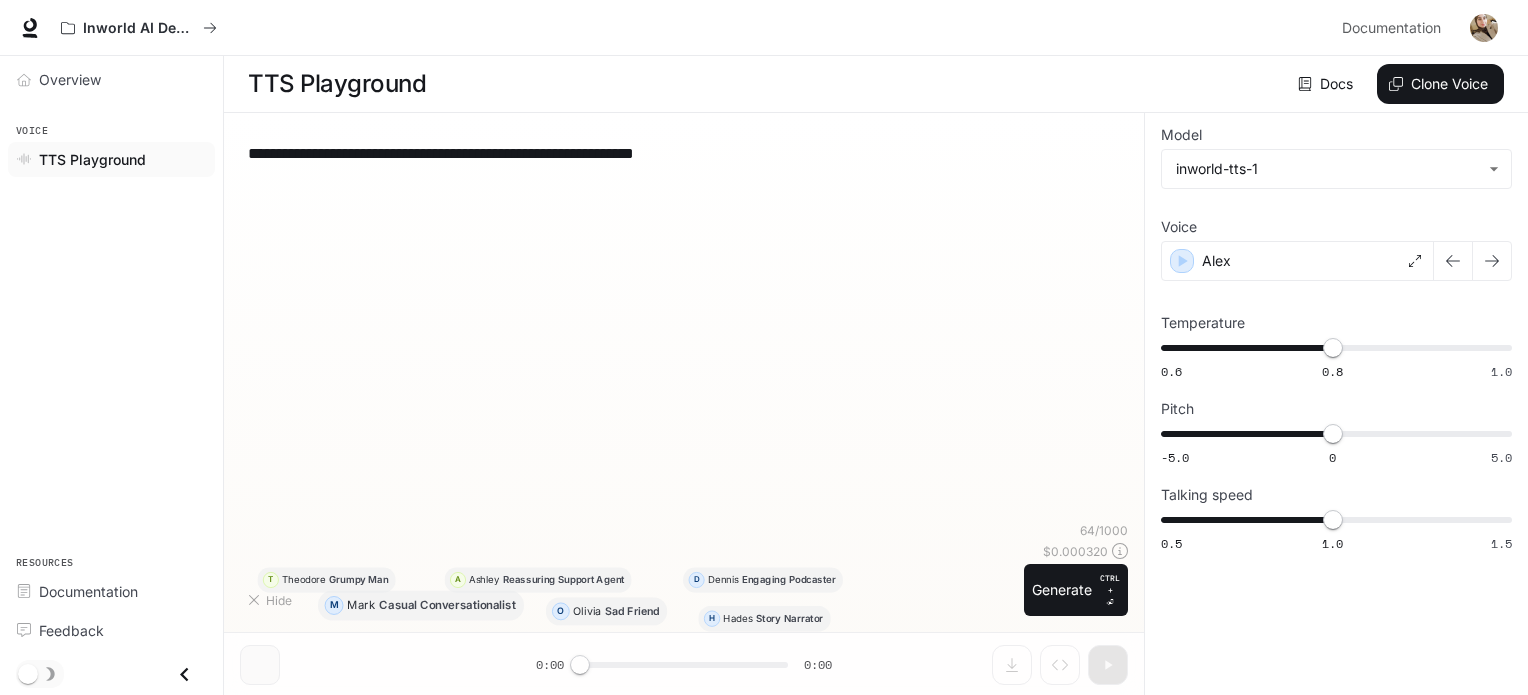 type on "**********" 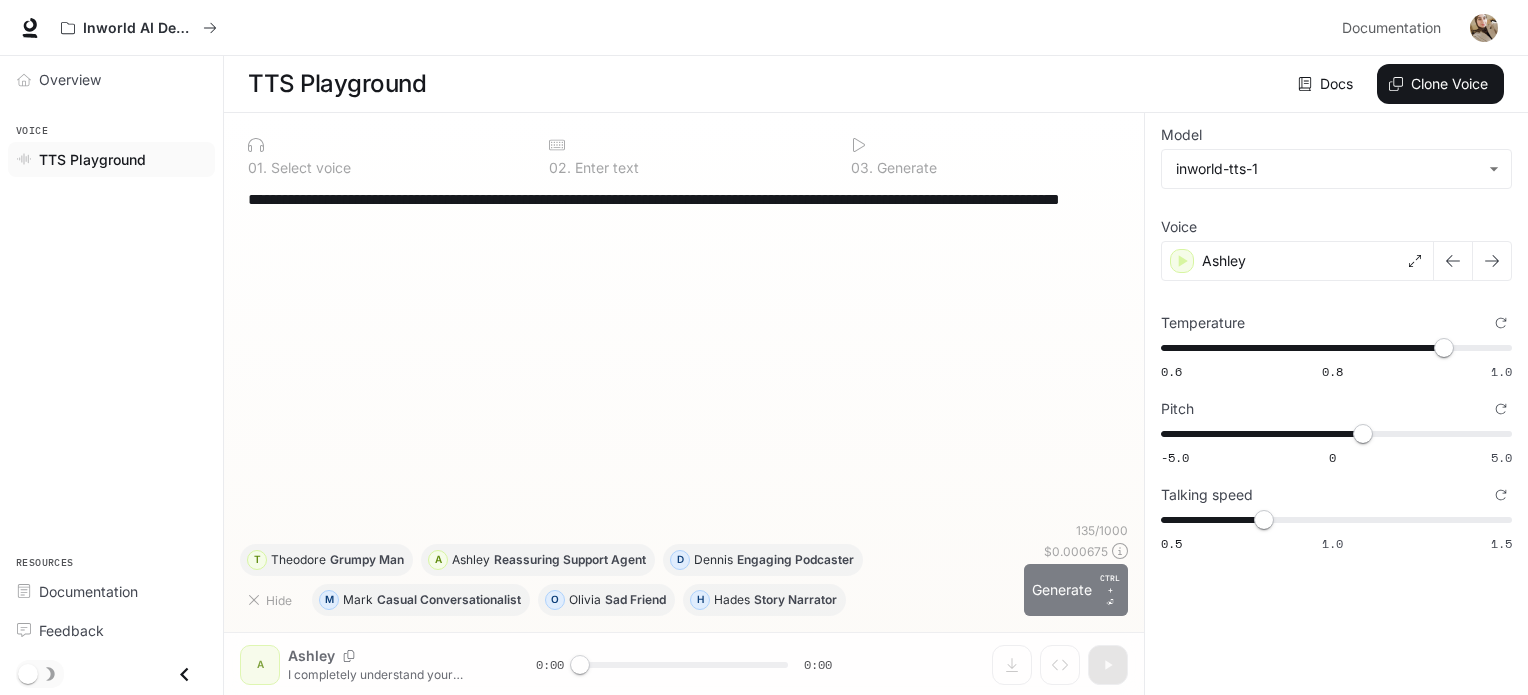 click on "Generate CTRL +  ⏎" at bounding box center [1076, 590] 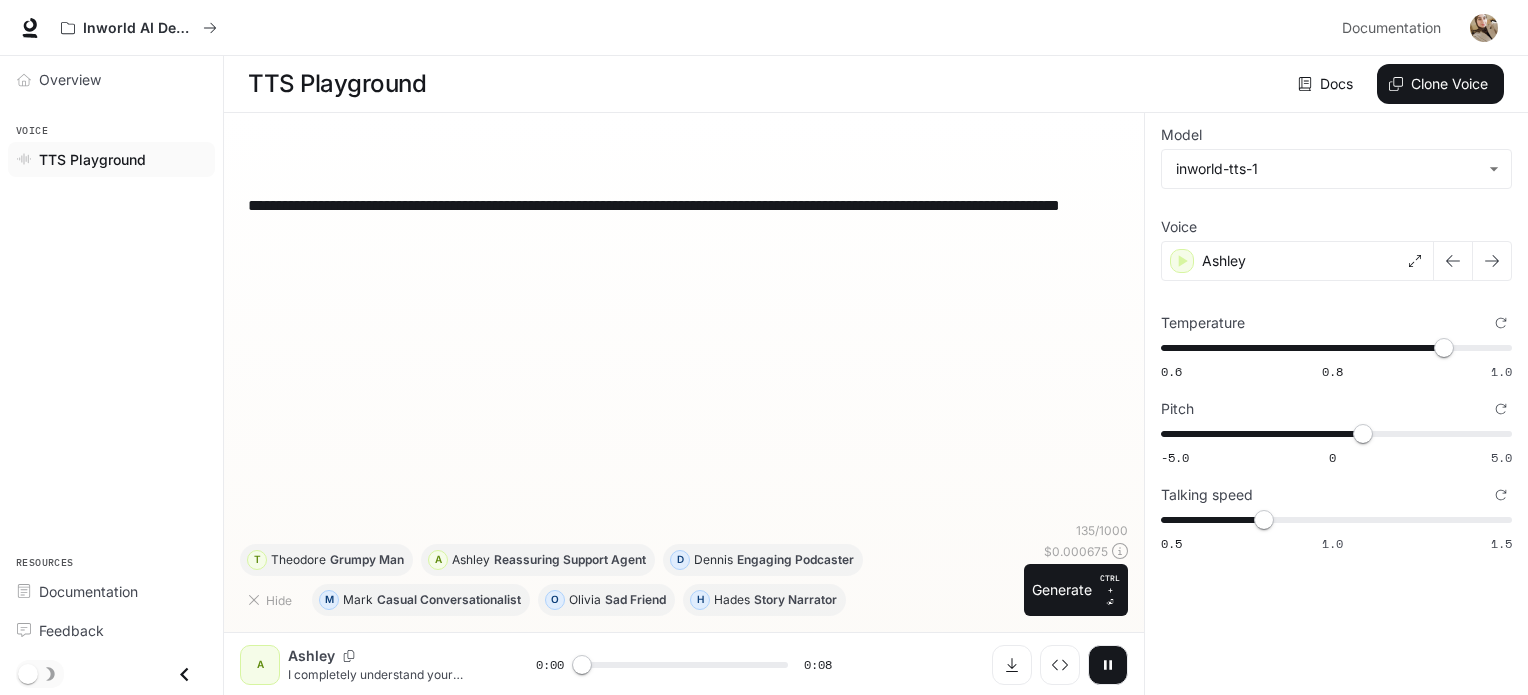 click on "**********" at bounding box center (684, 357) 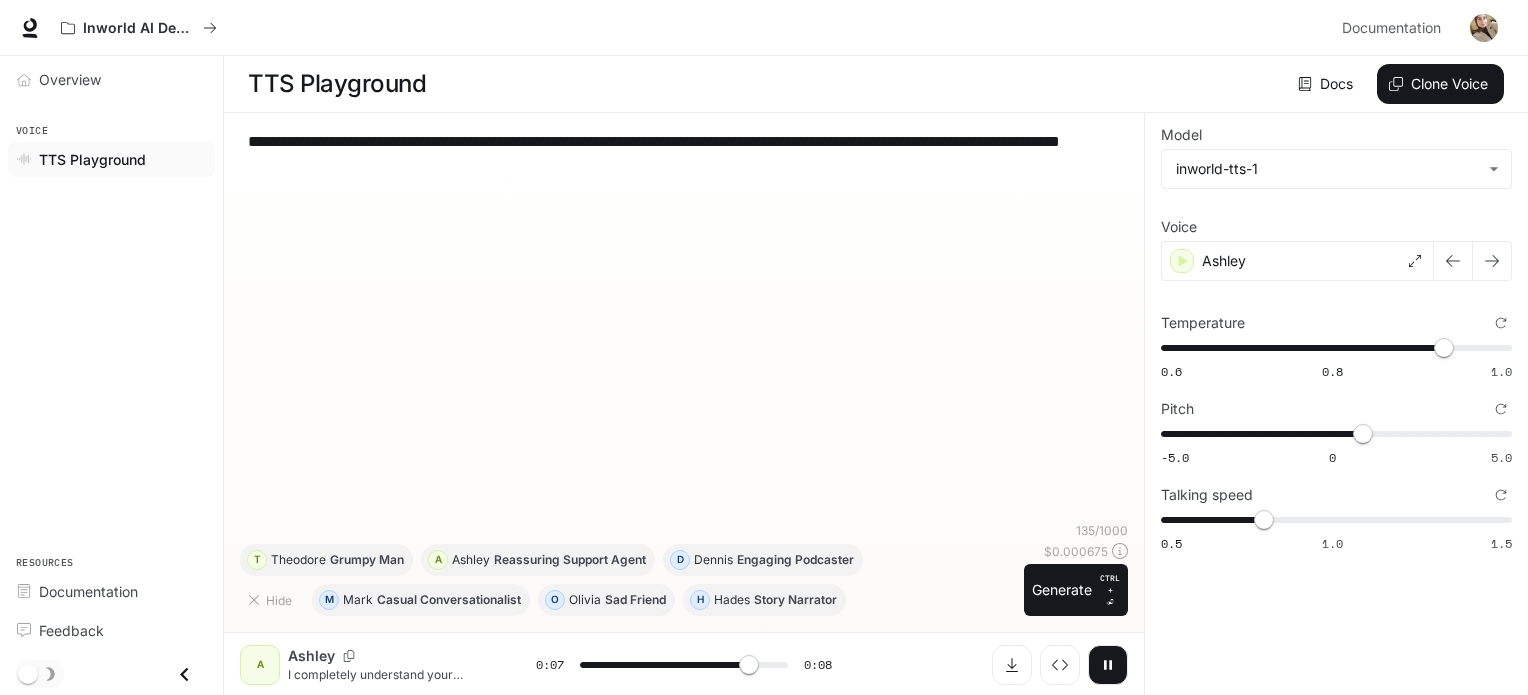 type on "***" 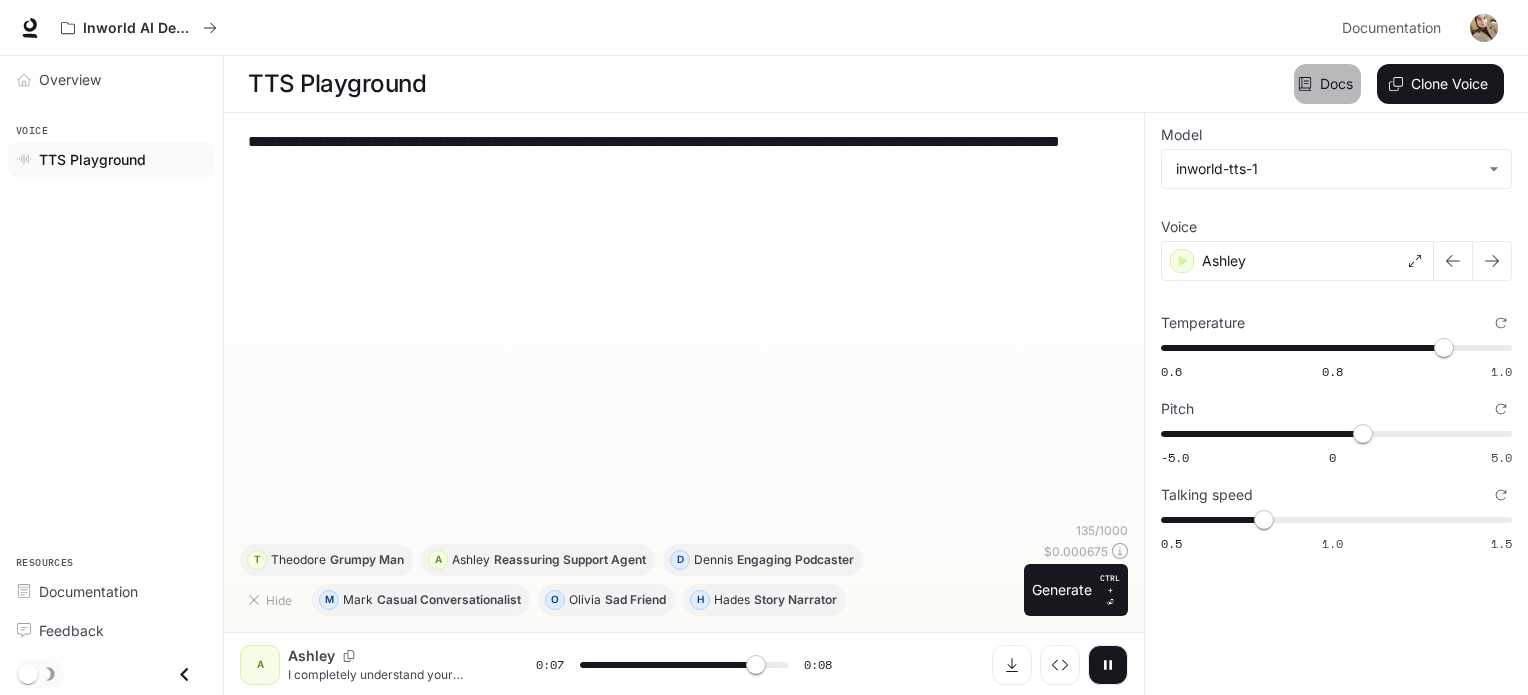 click on "Docs" at bounding box center [1327, 84] 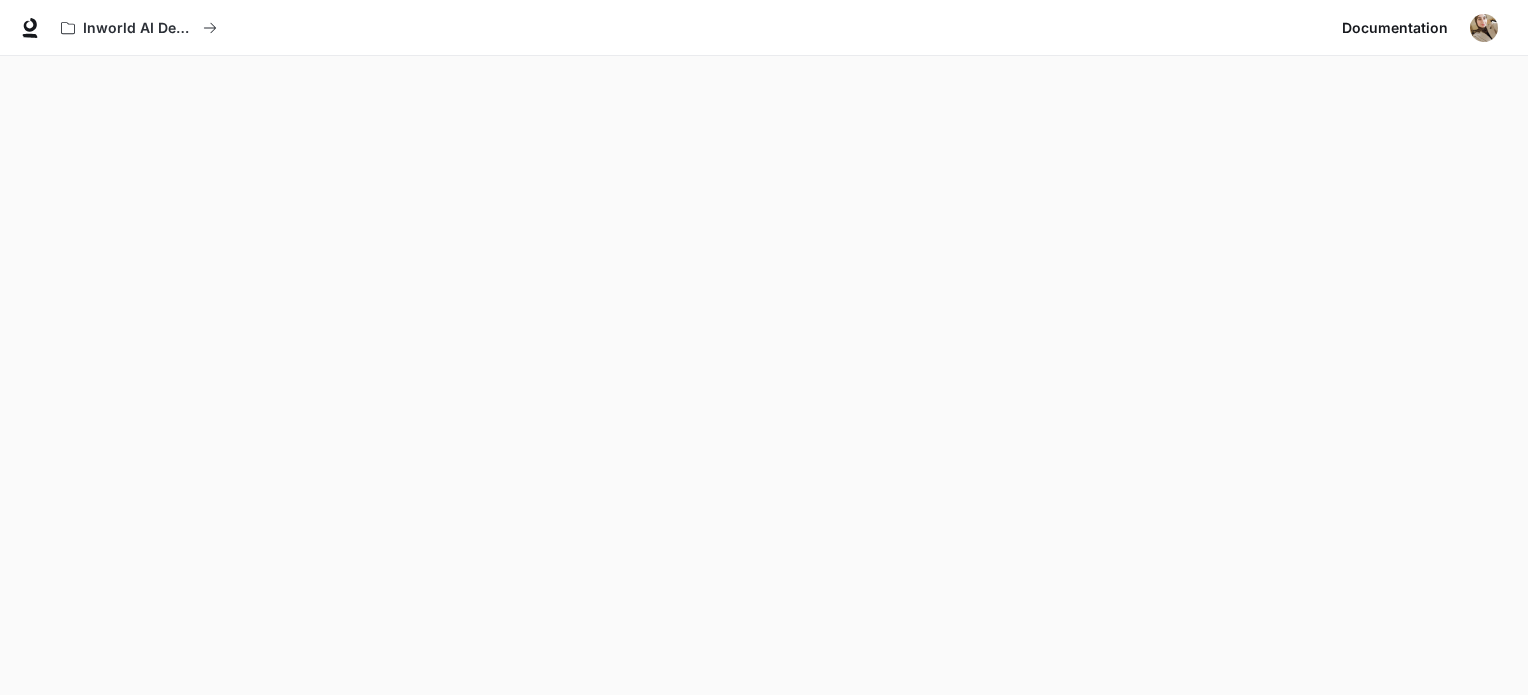 scroll, scrollTop: 63, scrollLeft: 0, axis: vertical 